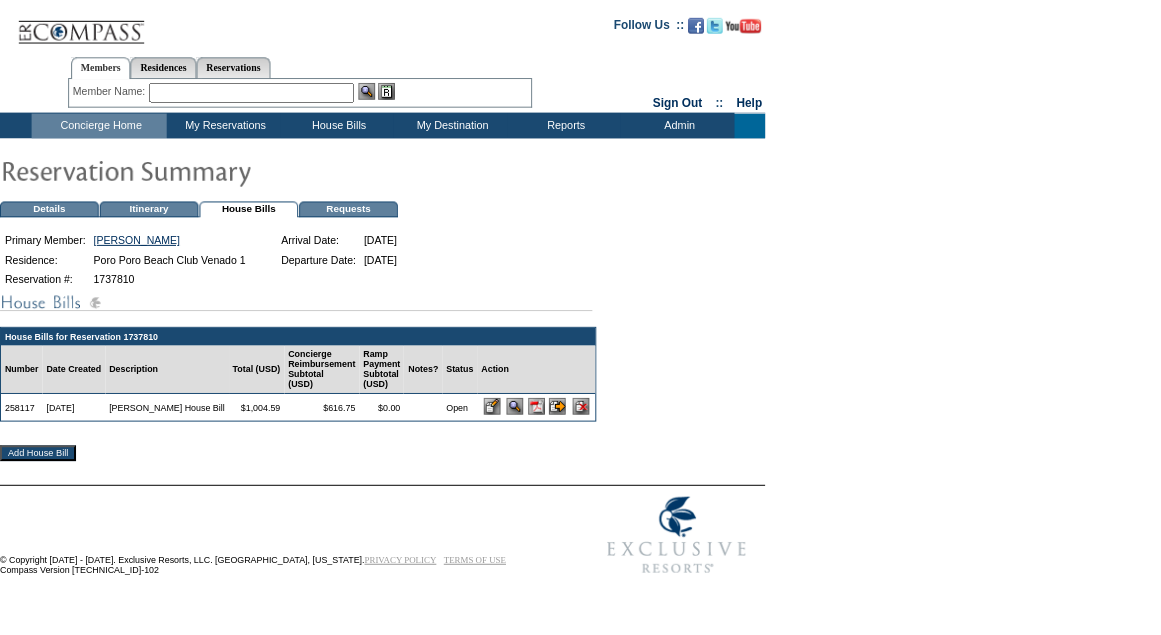 scroll, scrollTop: 0, scrollLeft: 0, axis: both 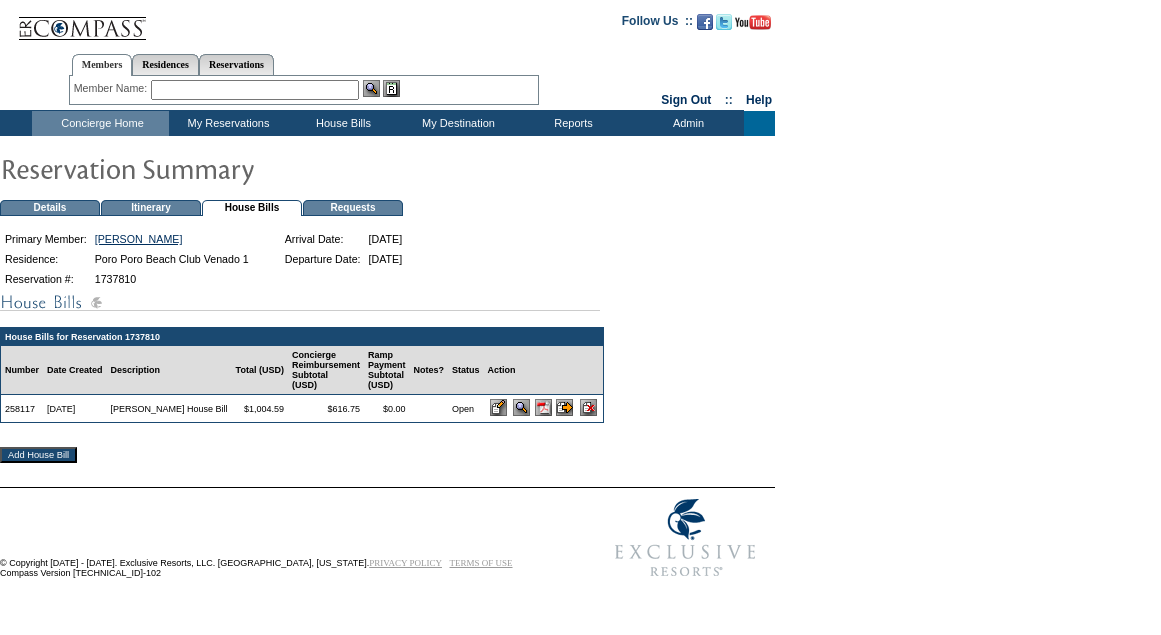 click at bounding box center (543, 407) 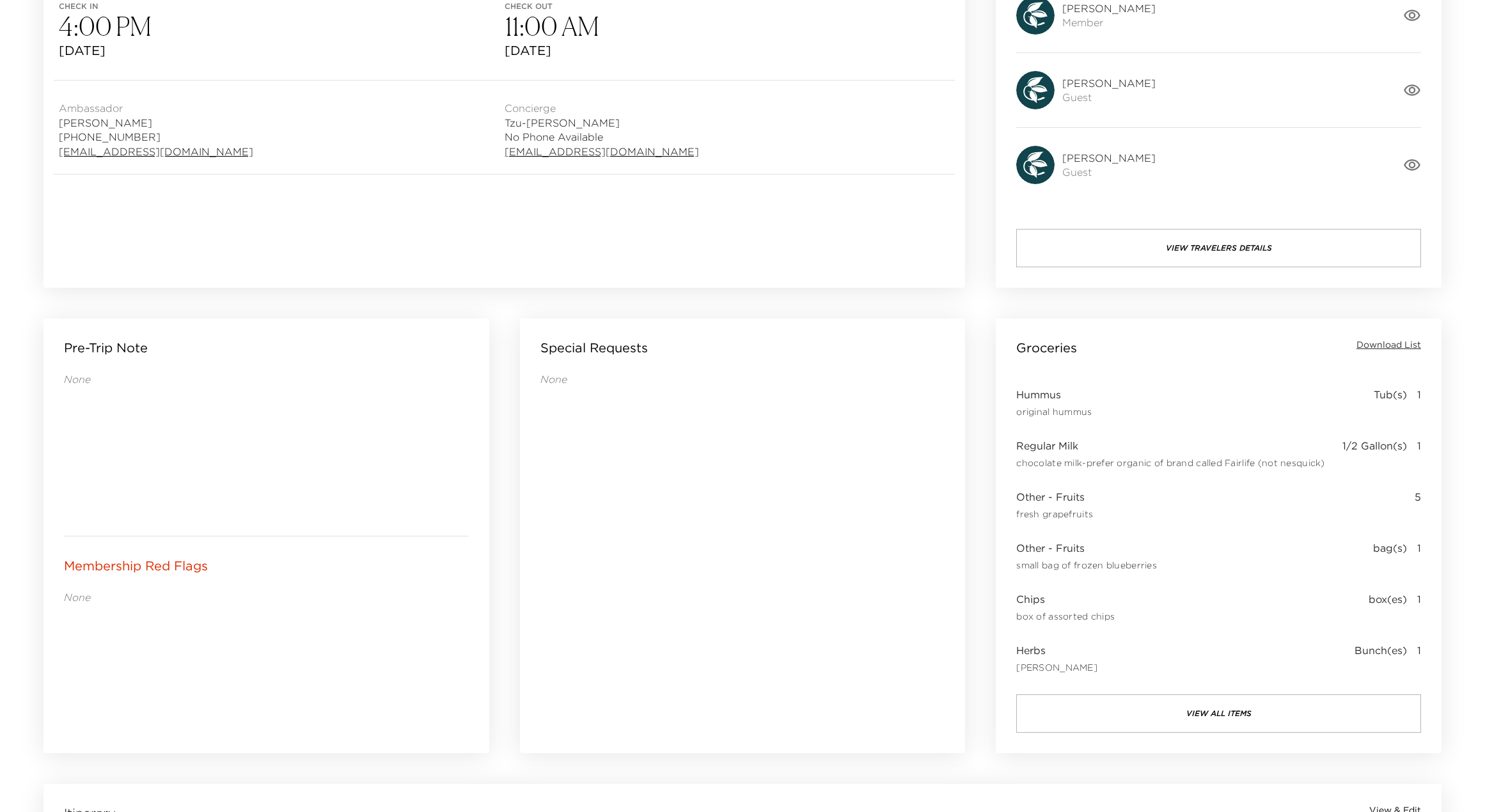 scroll, scrollTop: 371, scrollLeft: 0, axis: vertical 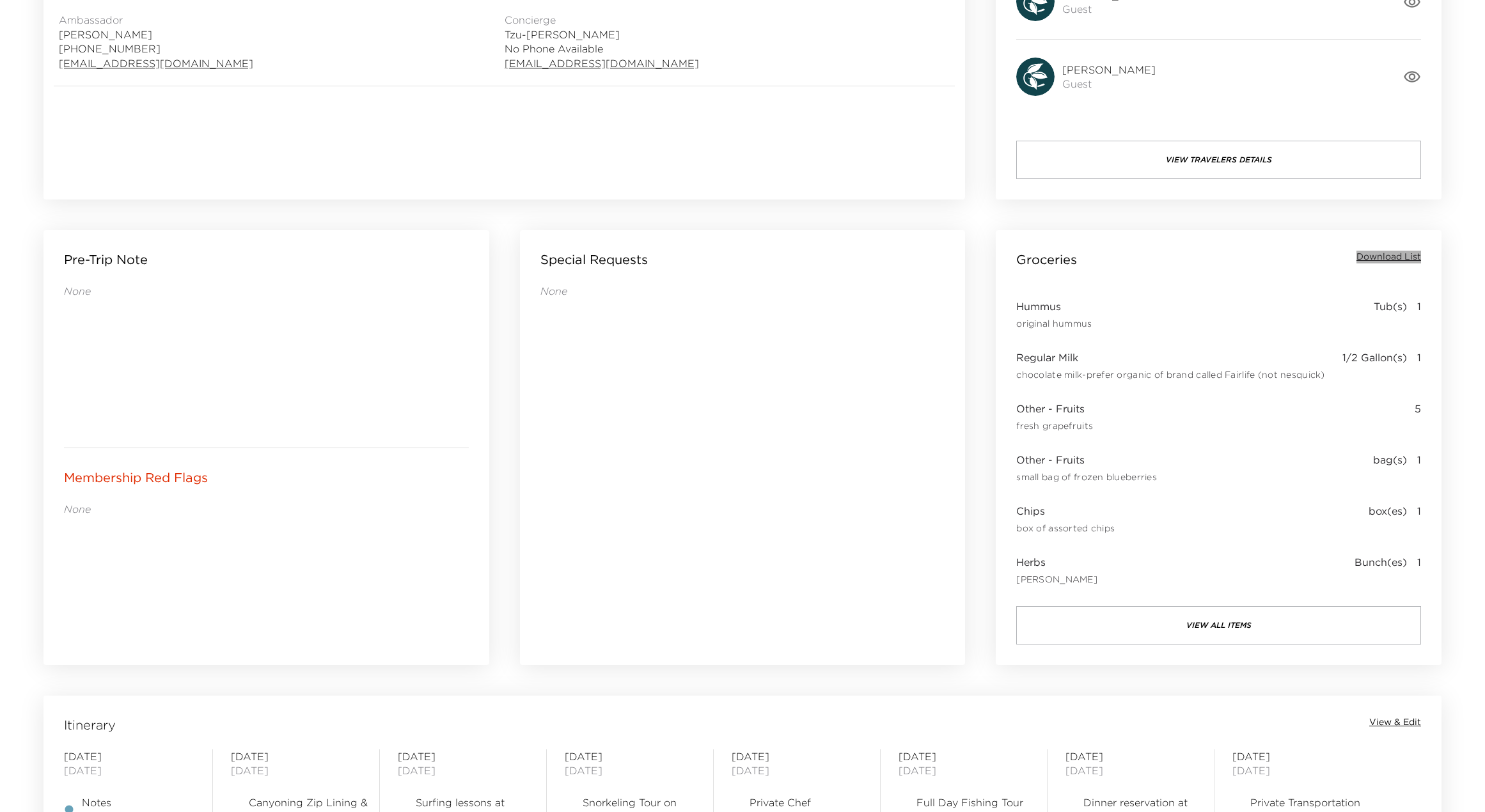 click on "Download List" at bounding box center (1388, 257) 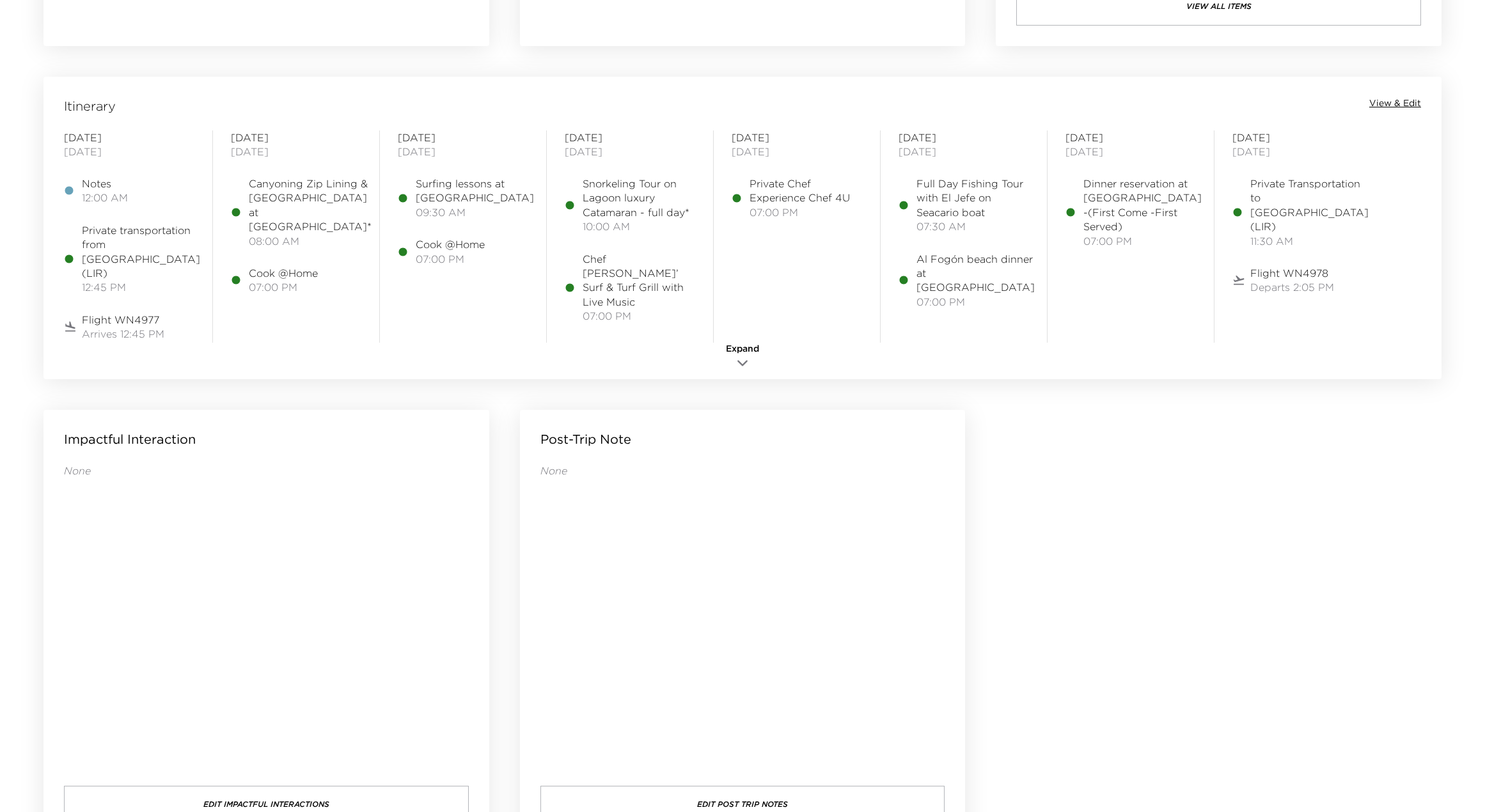 scroll, scrollTop: 999, scrollLeft: 0, axis: vertical 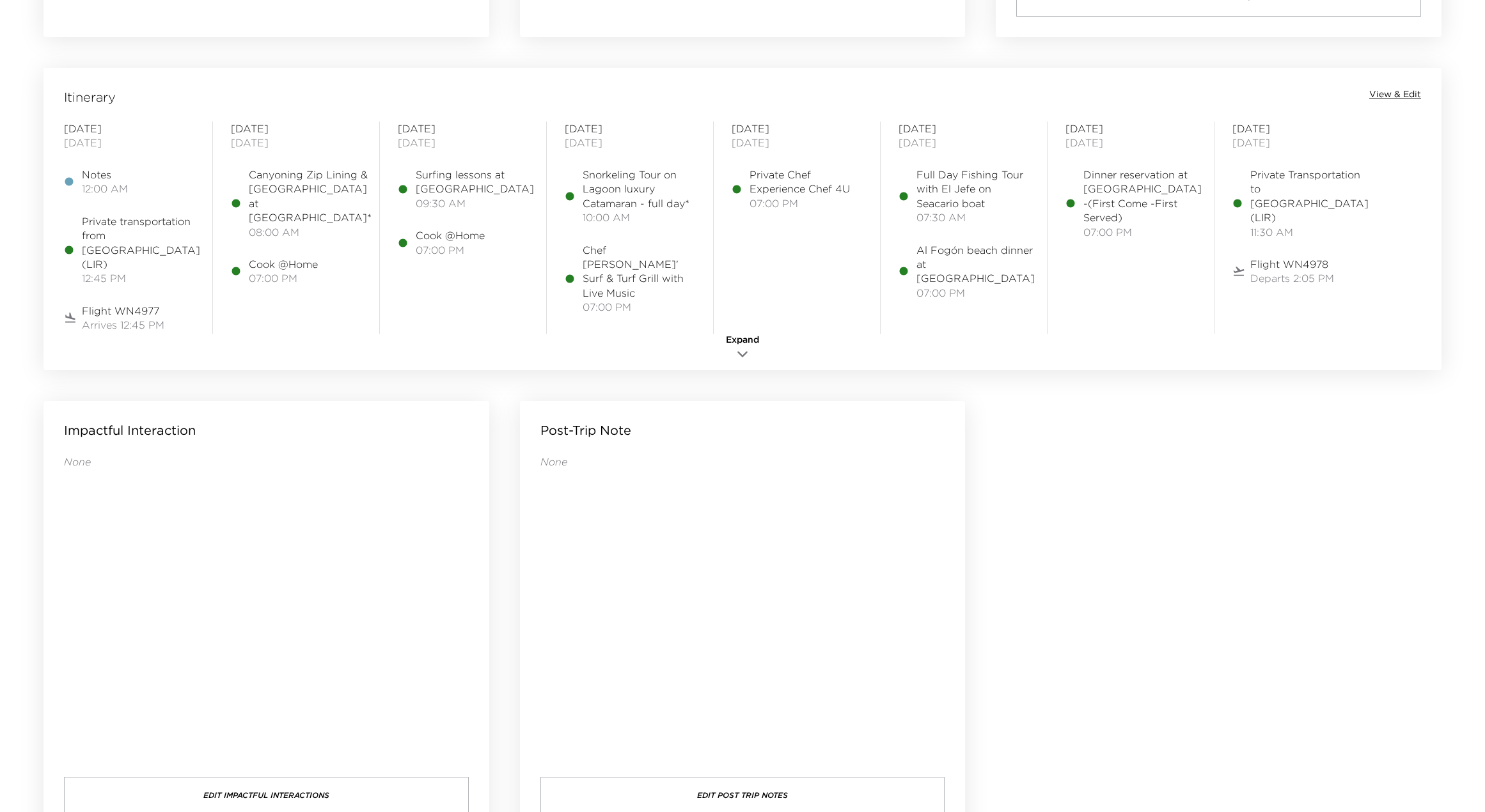 click on "View & Edit" at bounding box center (1395, 95) 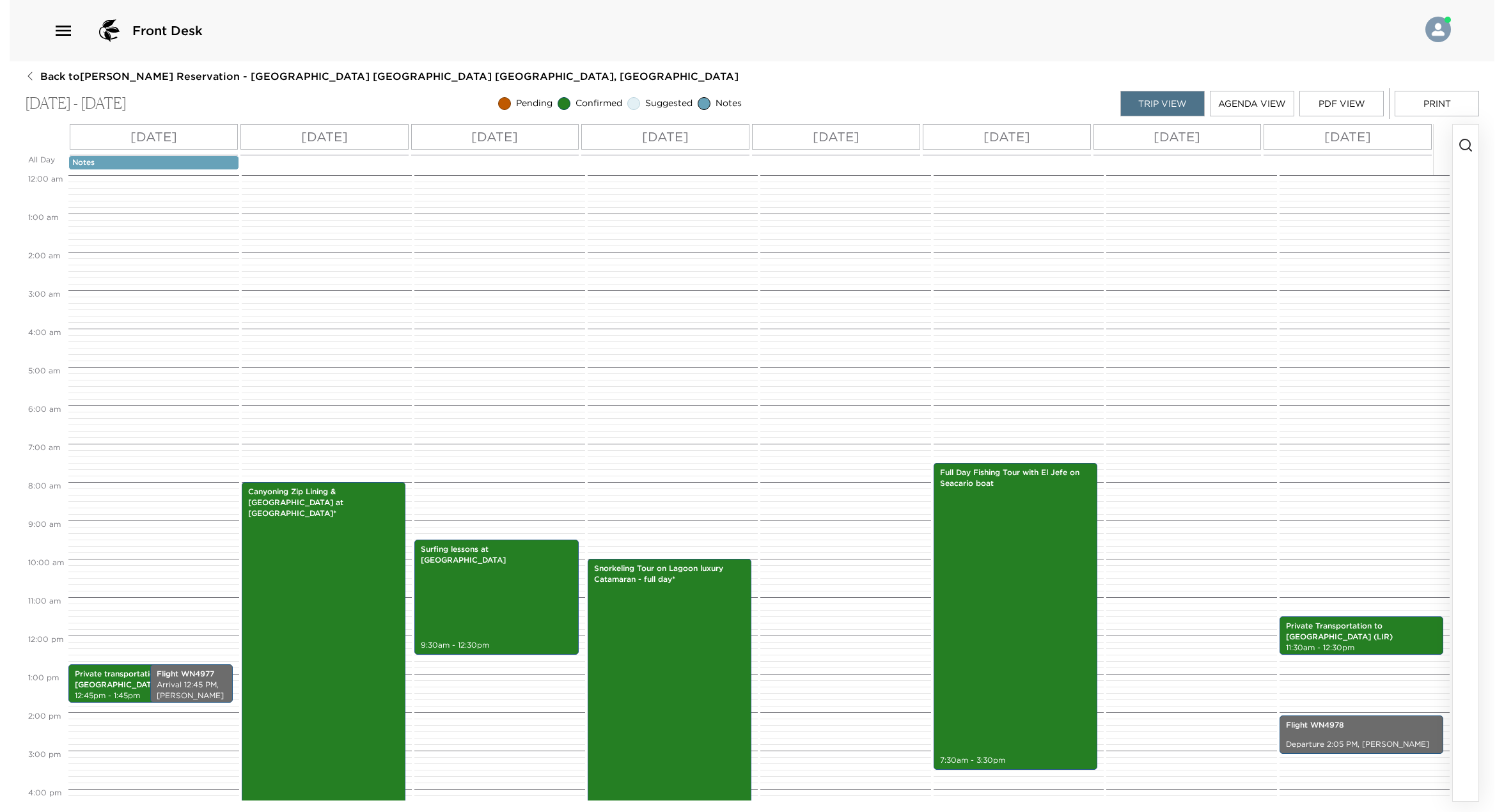 scroll, scrollTop: 0, scrollLeft: 0, axis: both 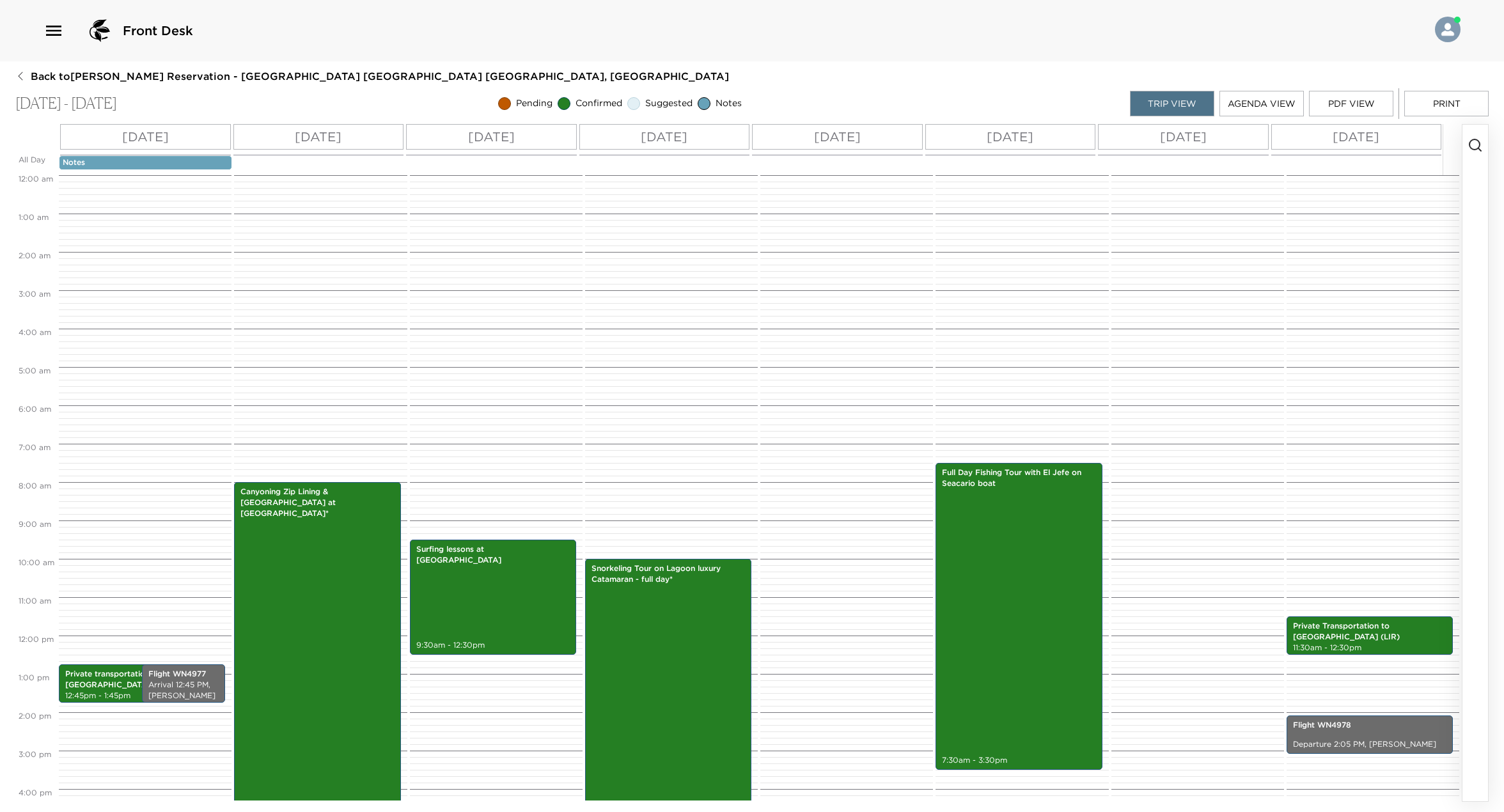 click 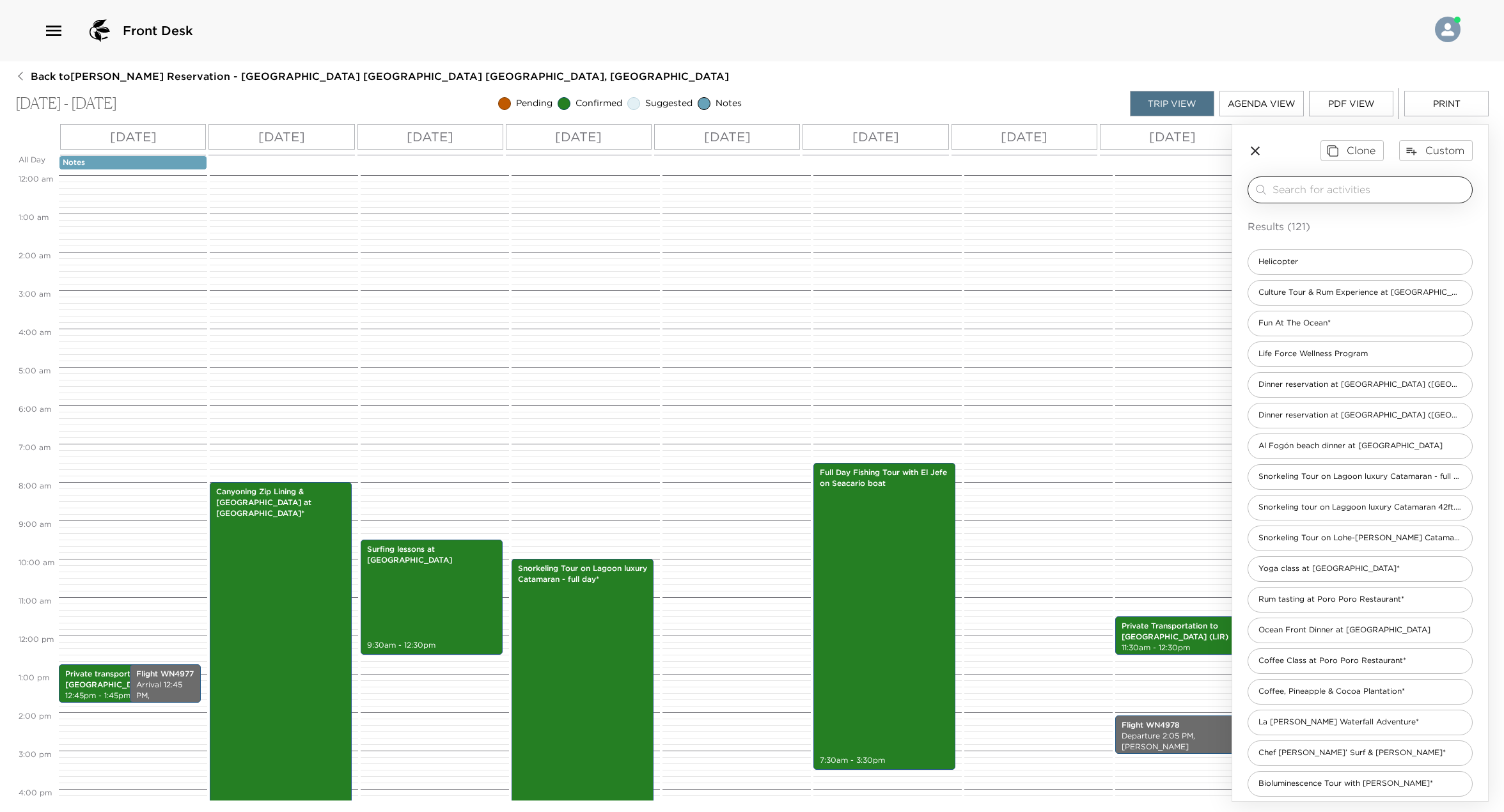 click at bounding box center (1370, 189) 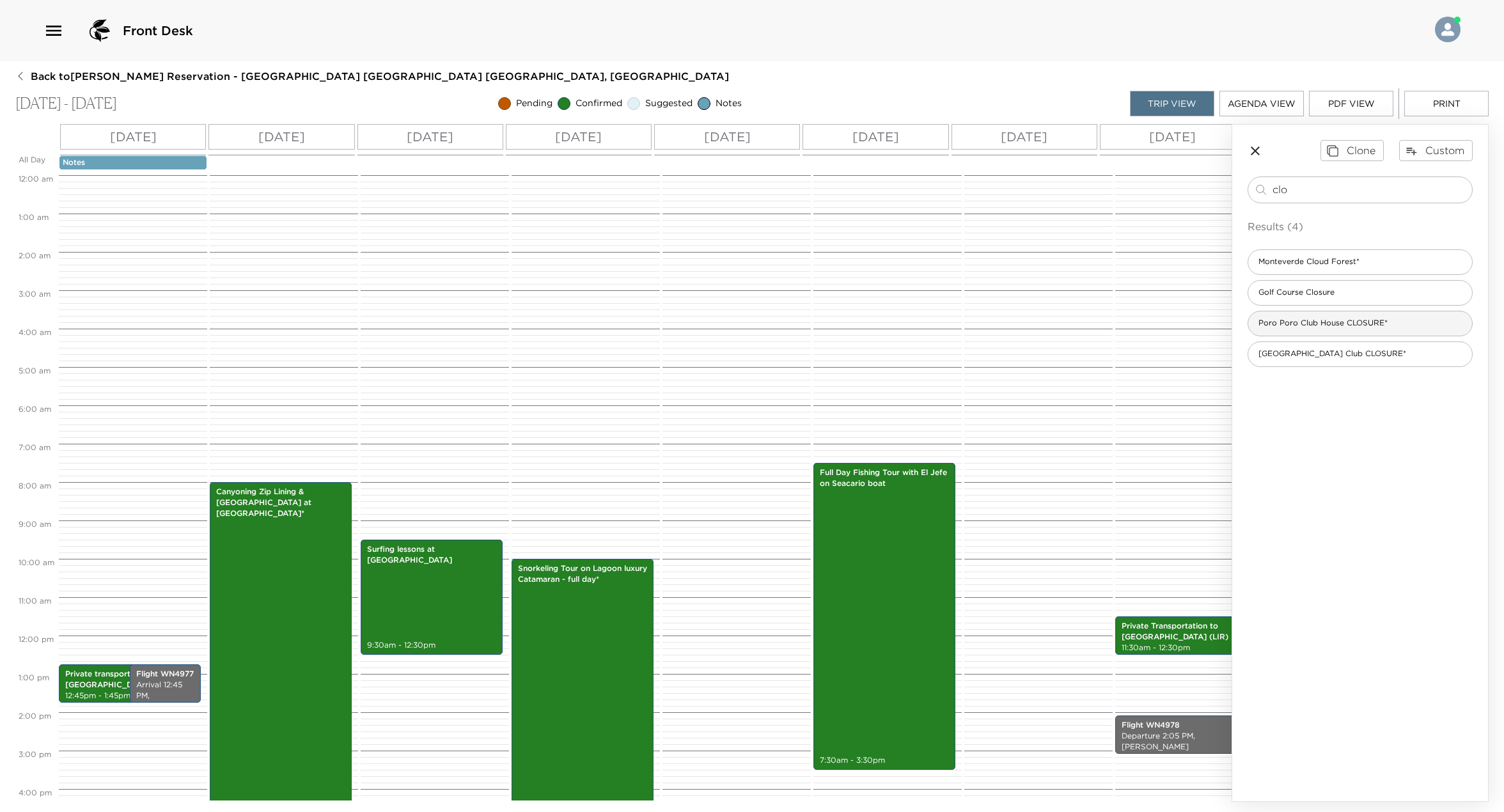type on "clo" 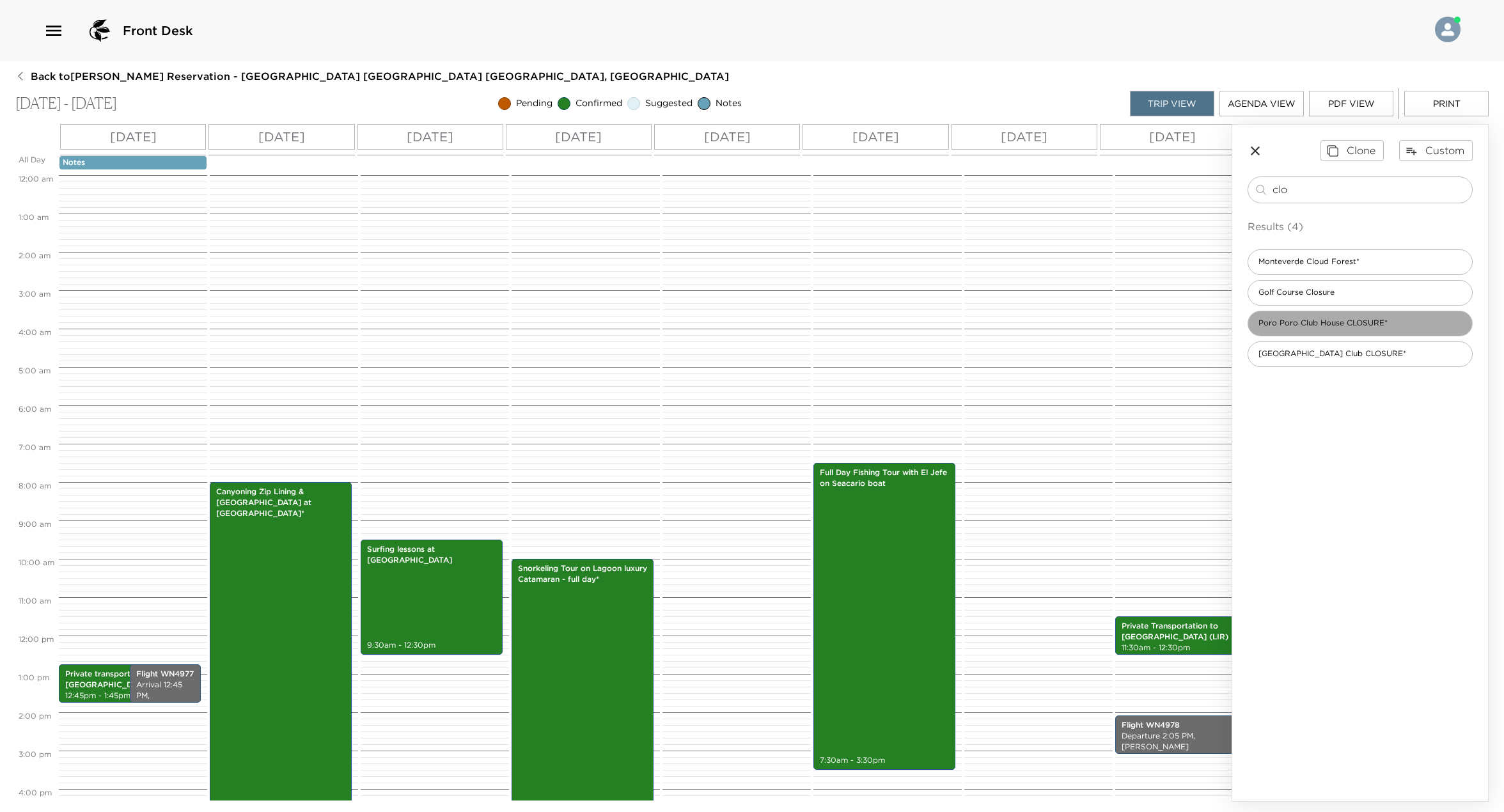 click on "Poro Poro Club House CLOSURE*" at bounding box center [1323, 323] 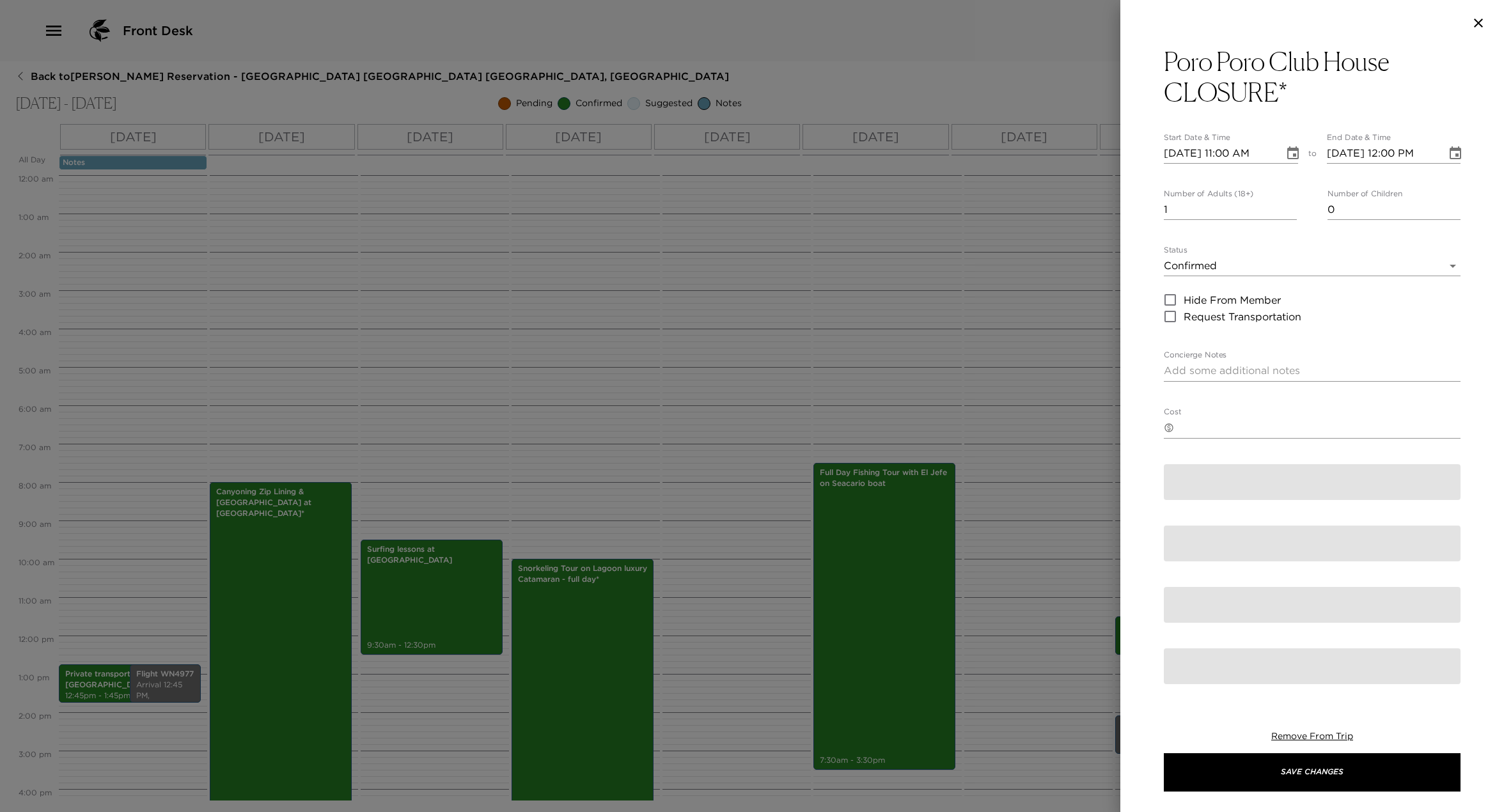 type on "IMPORTANT INFORMATION ABOUT PORO PORO CLUB HOUSE! Please be advised that our [GEOGRAPHIC_DATA] will be closed [DATE] ([DATE]). During this time, no Food & Beverage service will be available. Please contact your concierge to get assistance arranging any different plans for [DATE]." 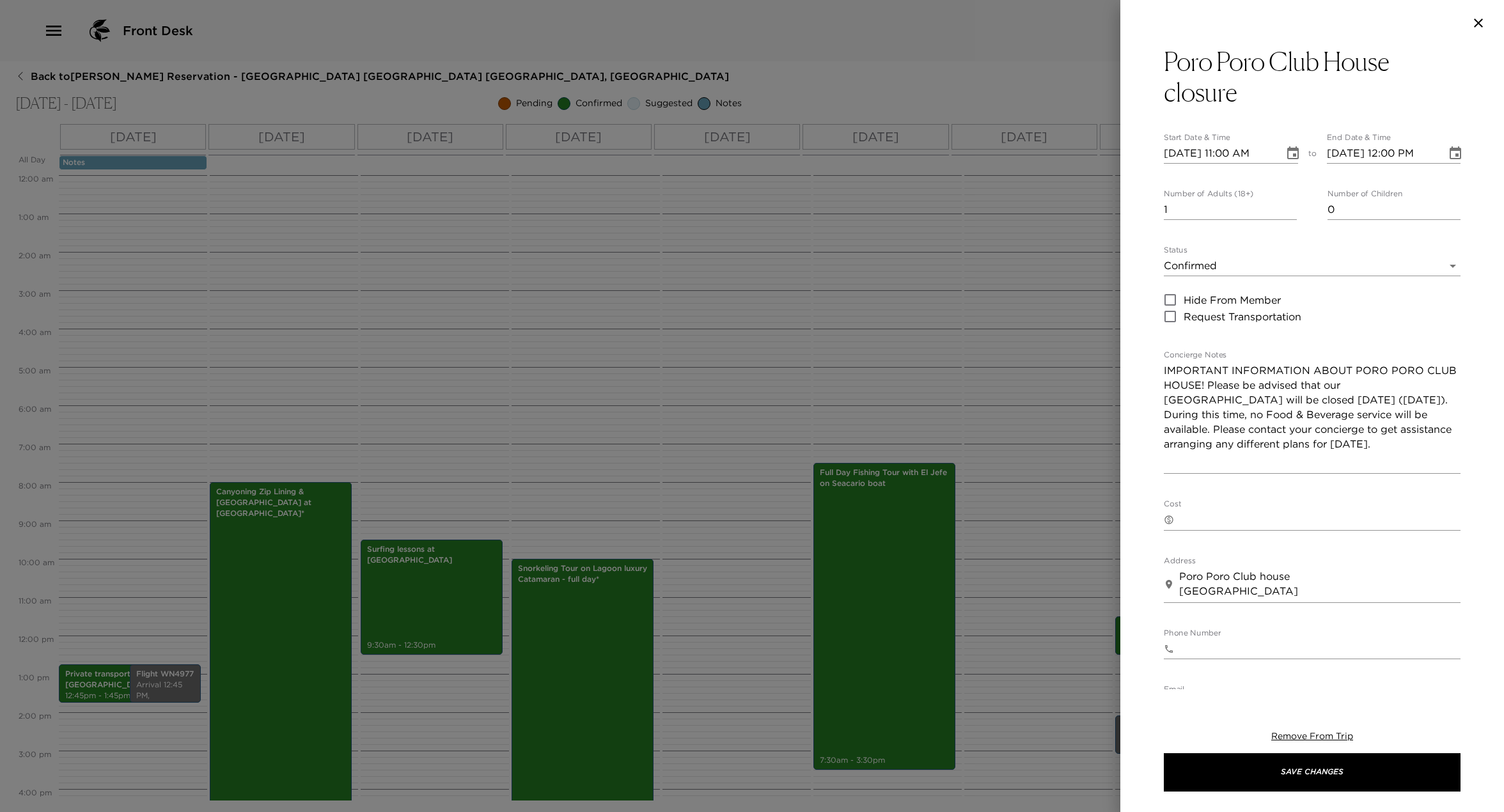 click on "[DATE] 11:00 AM" at bounding box center (1219, 153) 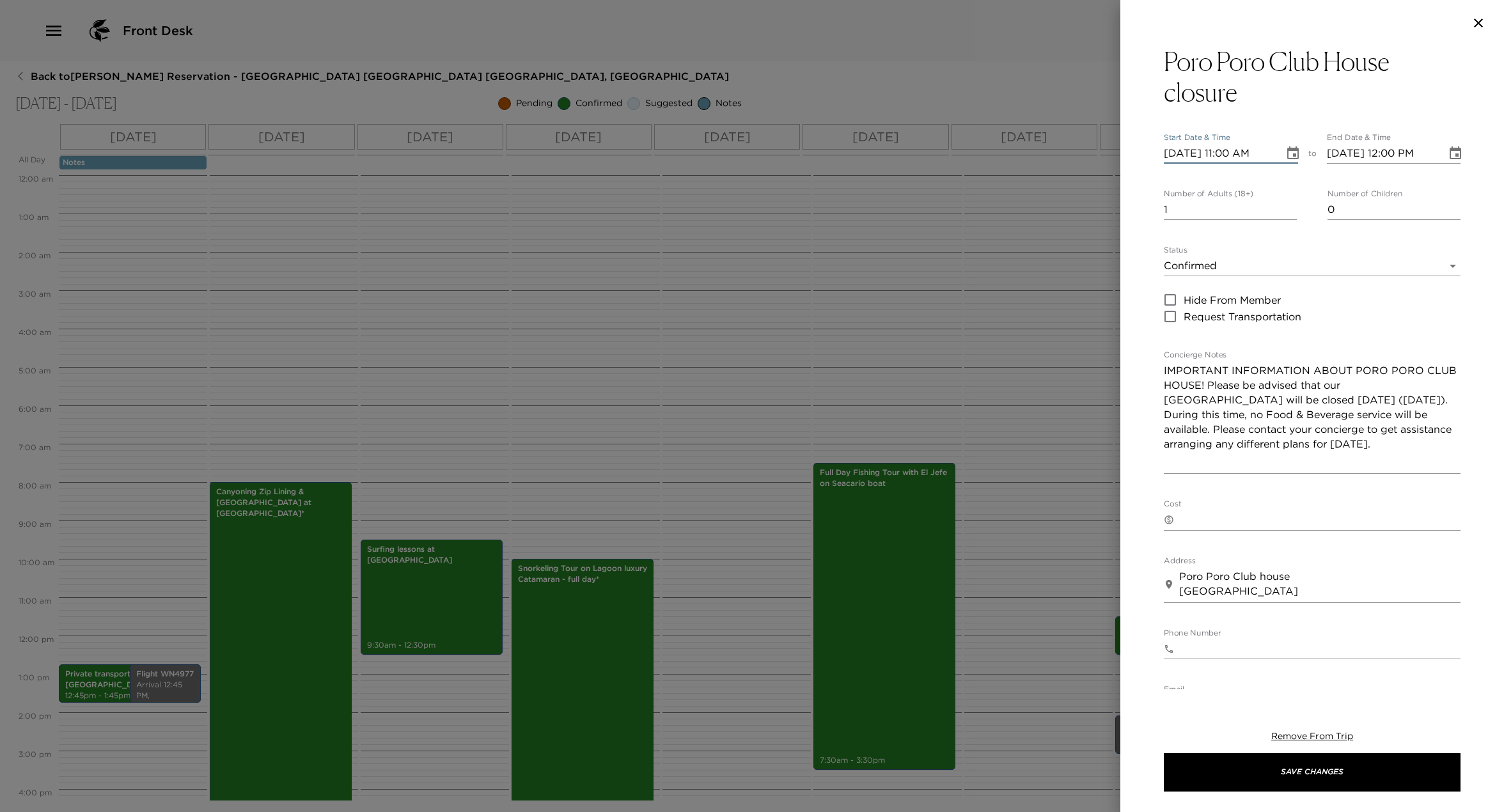 type on "[DATE] 11:00 AM" 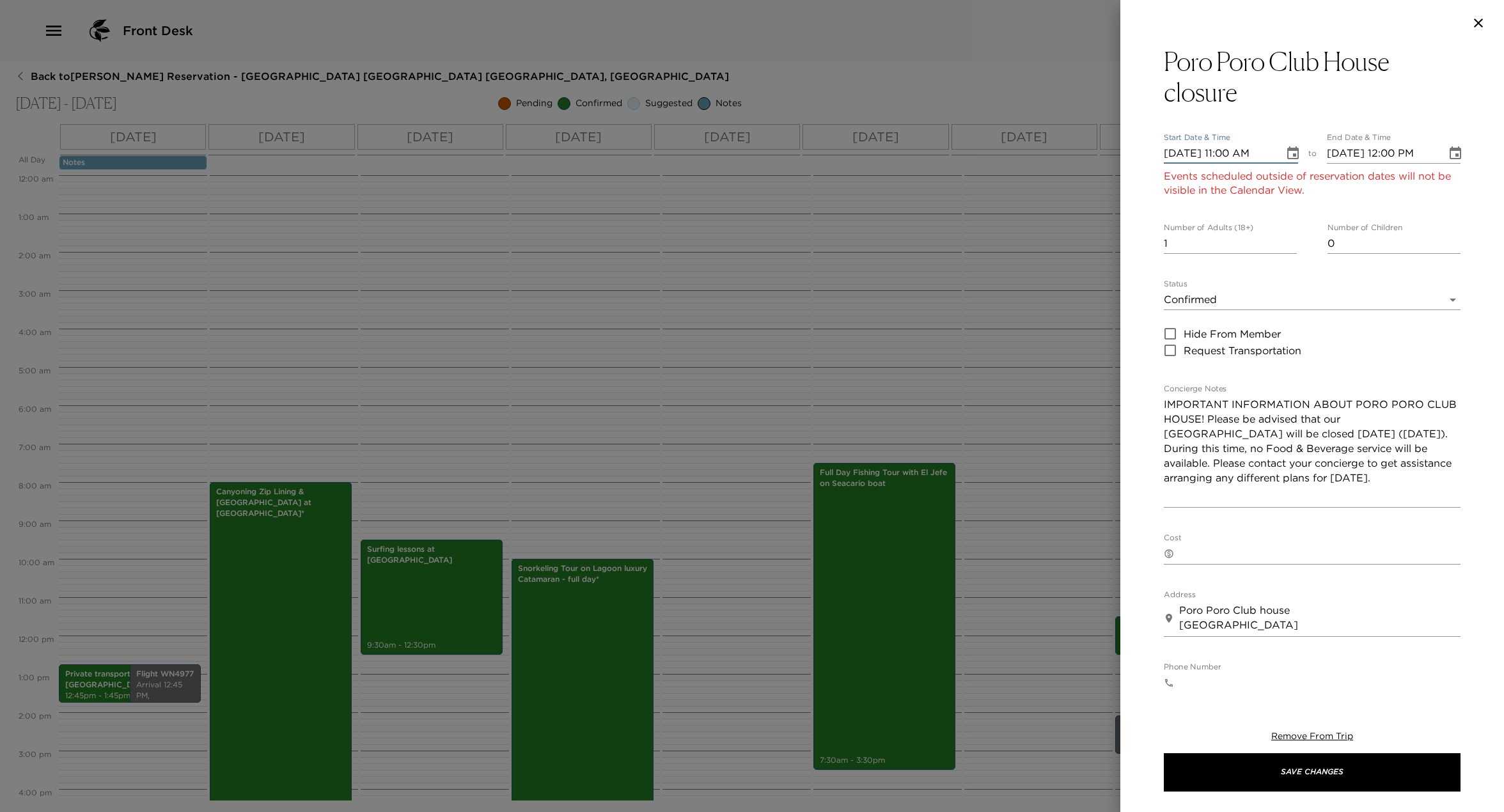 click on "[DATE] 11:00 AM" at bounding box center (1219, 153) 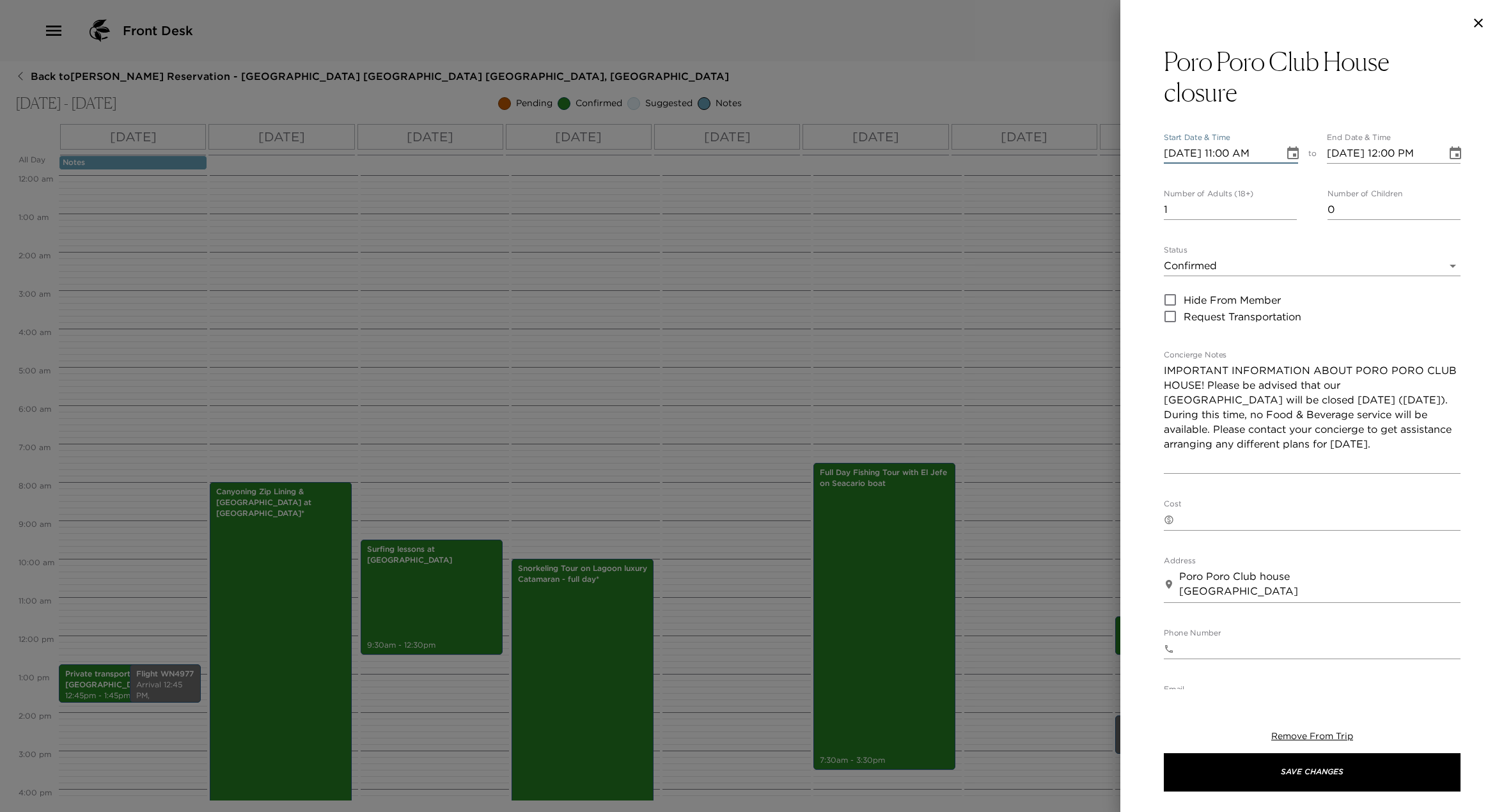 type on "[DATE] 12:00 PM" 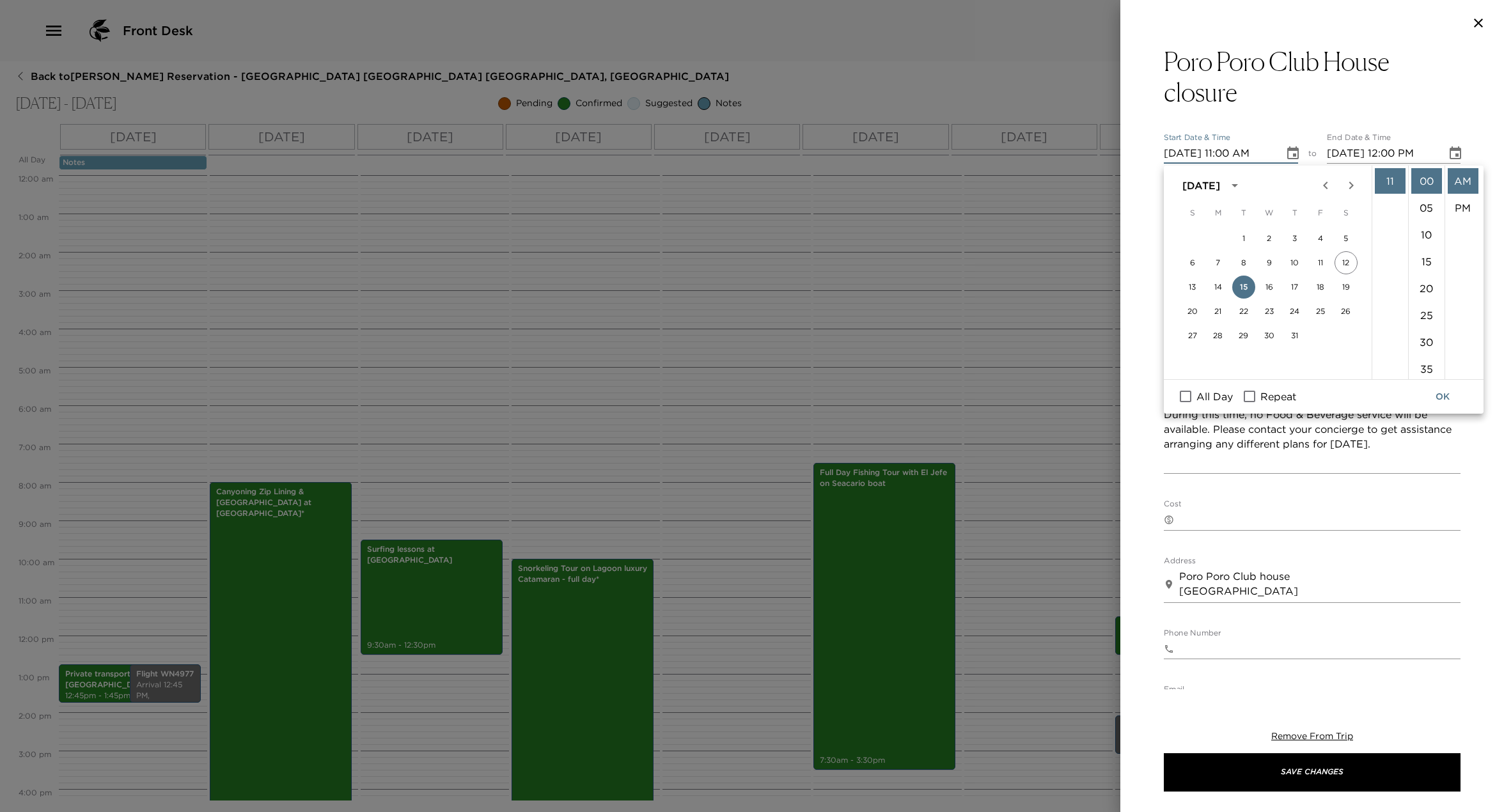 scroll, scrollTop: 309, scrollLeft: 0, axis: vertical 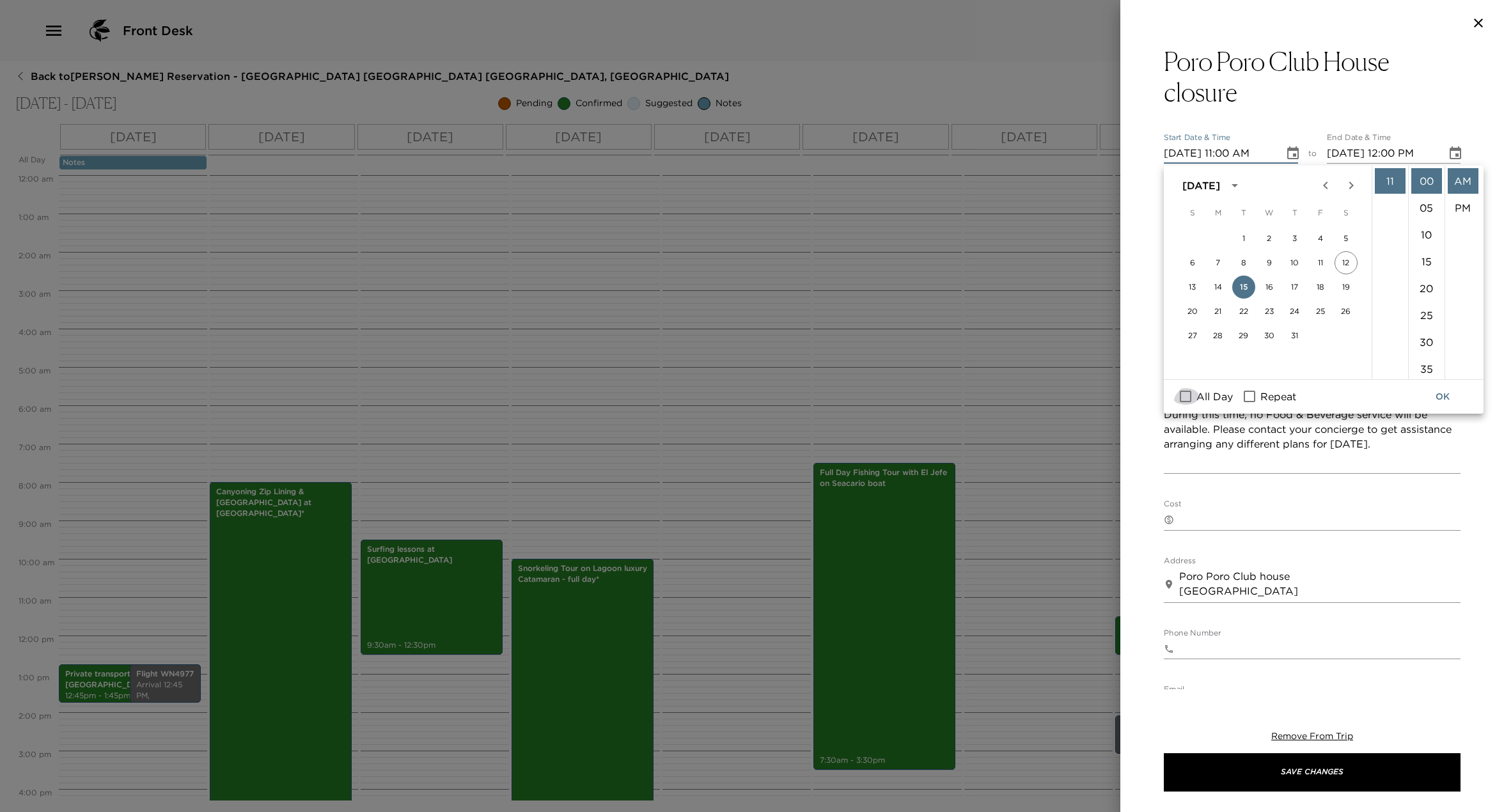 click on "All Day" at bounding box center [1186, 396] 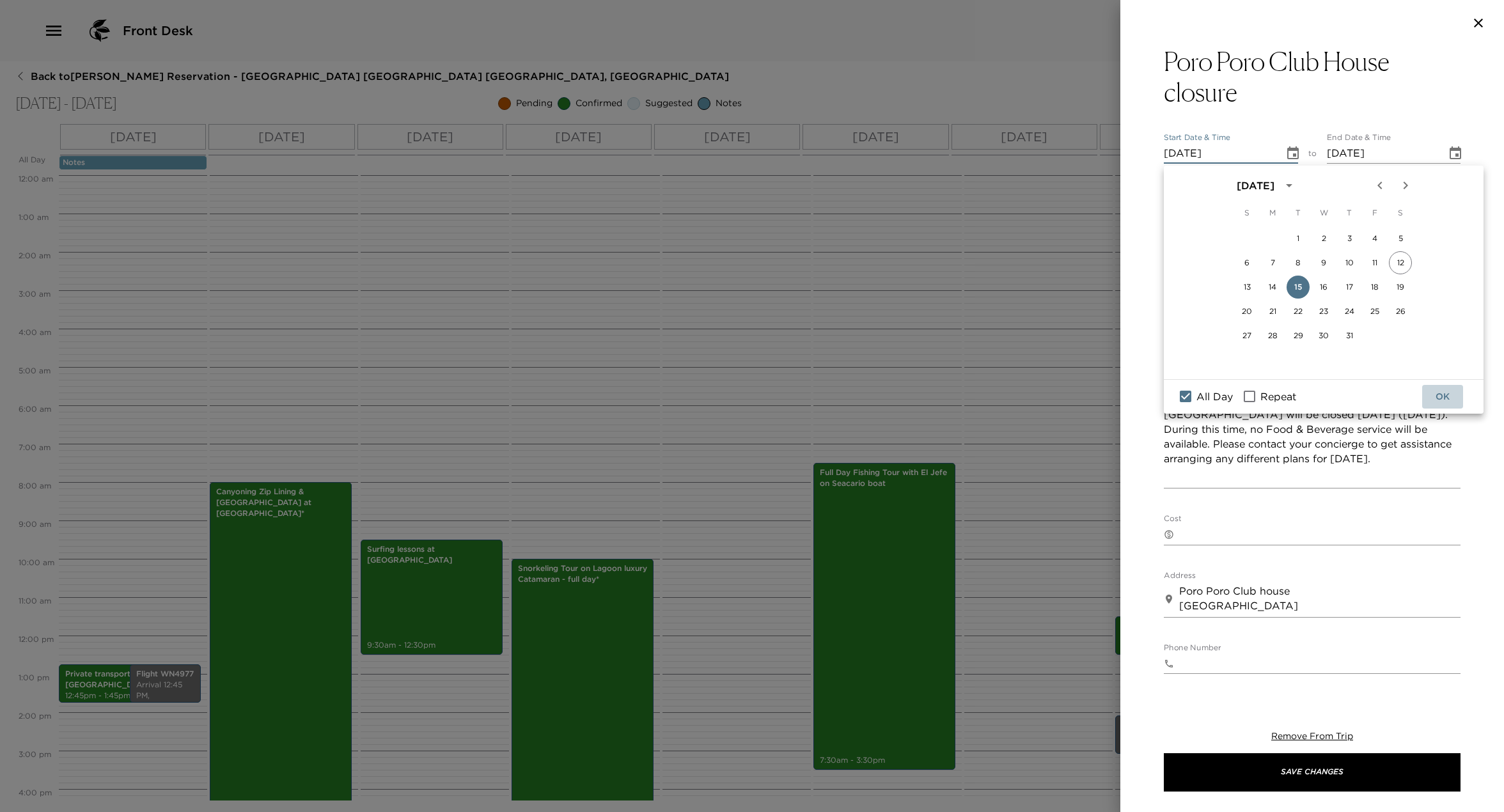 click on "OK" at bounding box center [1443, 396] 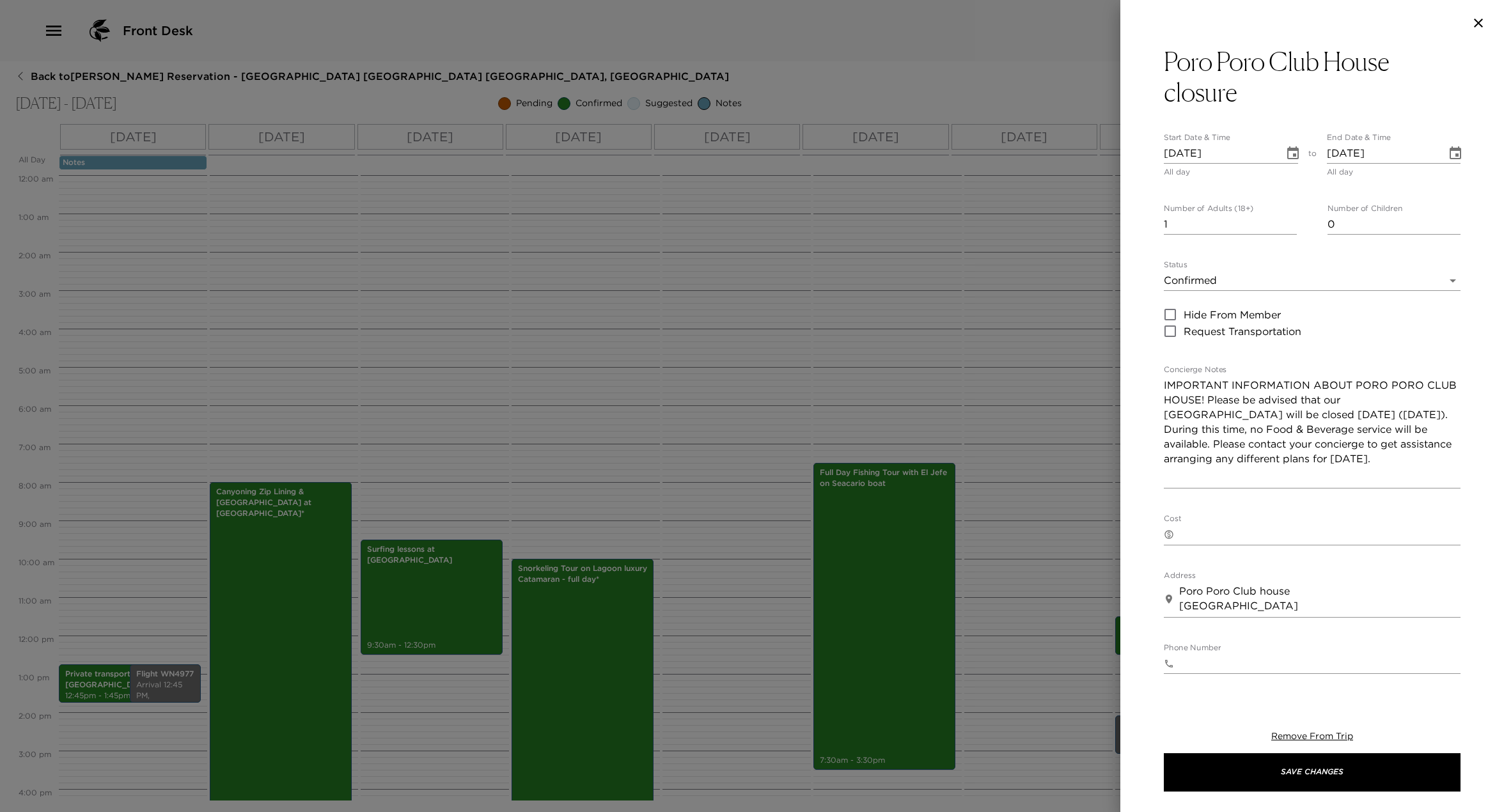 click on "Front Desk Back to  [PERSON_NAME] Reservation - [GEOGRAPHIC_DATA] [GEOGRAPHIC_DATA] [GEOGRAPHIC_DATA], [GEOGRAPHIC_DATA] [DATE] - [DATE] Pending Confirmed Suggested Notes Trip View Agenda View PDF View Print All Day [DATE] [DATE] [DATE] [DATE] [DATE] [DATE] [DATE] [DATE] Notes 12:00 AM 1:00 AM 2:00 AM 3:00 AM 4:00 AM 5:00 AM 6:00 AM 7:00 AM 8:00 AM 9:00 AM 10:00 AM 11:00 AM 12:00 PM 1:00 PM 2:00 PM 3:00 PM 4:00 PM 5:00 PM 6:00 PM 7:00 PM 8:00 PM 9:00 PM 10:00 PM 11:00 PM Private transportation from [GEOGRAPHIC_DATA] (LIR) 12:45pm - 1:45pm Manglar Restaurant Reservation at [GEOGRAPHIC_DATA]* 7:00pm - 9:00pm Flight WN4977 Arrival 12:45 PM, [PERSON_NAME][GEOGRAPHIC_DATA][PERSON_NAME] Canyoning Zip [GEOGRAPHIC_DATA] at [GEOGRAPHIC_DATA]* 8:00am - 5:00pm Cook @Home 7:00pm - 9:00pm Surfing lessons at [GEOGRAPHIC_DATA] 9:30am - 12:30pm Cook @Home 7:00pm - 9:00pm Snorkeling Tour on Lagoon luxury Catamaran - full day* 10:00am - 6:00pm Chef [PERSON_NAME]’ Surf & Turf Grill with Live Music 7:00pm - 9:00pm 7:00pm - 9:00pm Clone clo" at bounding box center [752, 406] 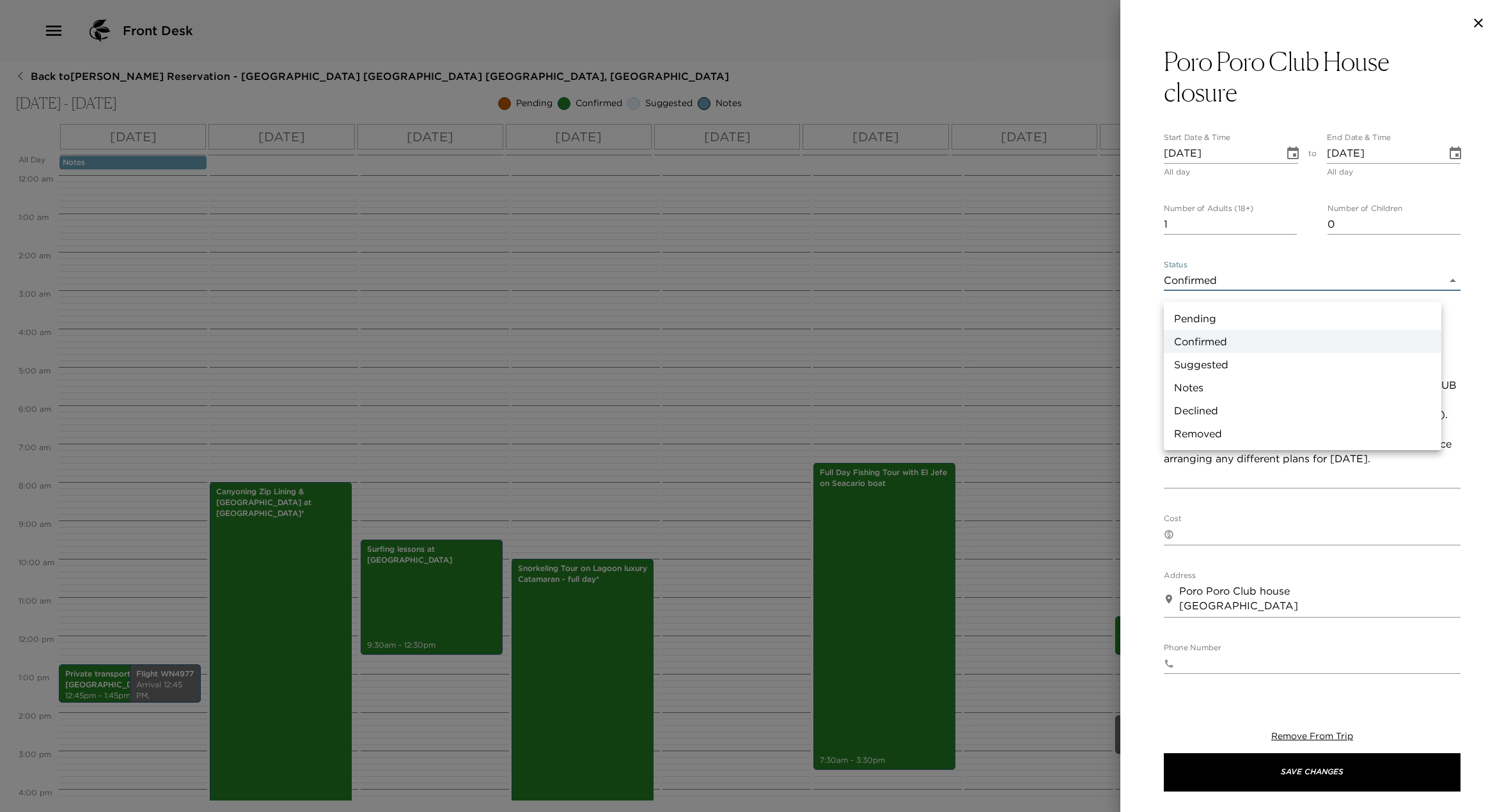 click on "Notes" at bounding box center (1303, 387) 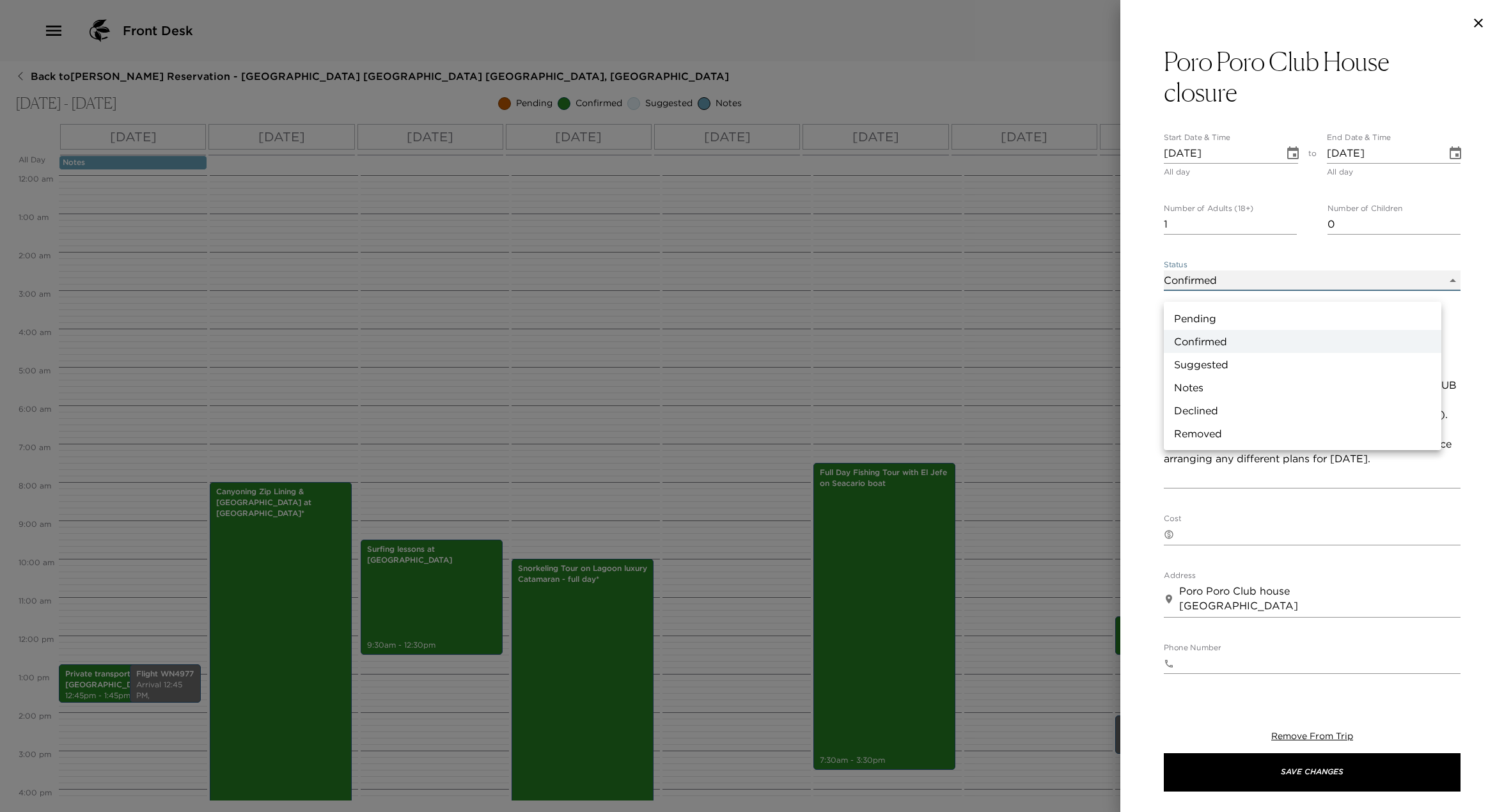 type on "Concierge Note" 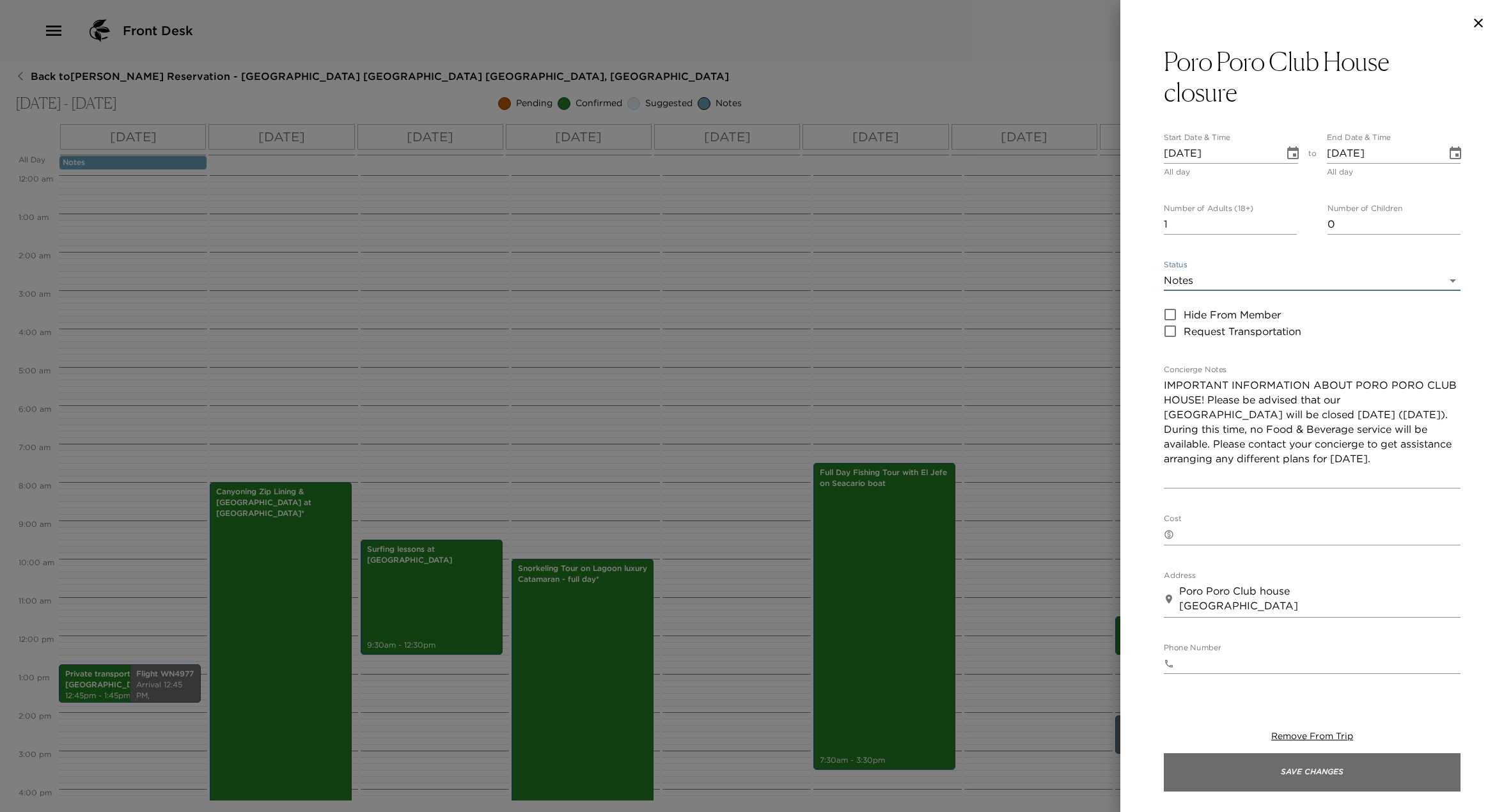 click on "Save Changes" at bounding box center (1312, 772) 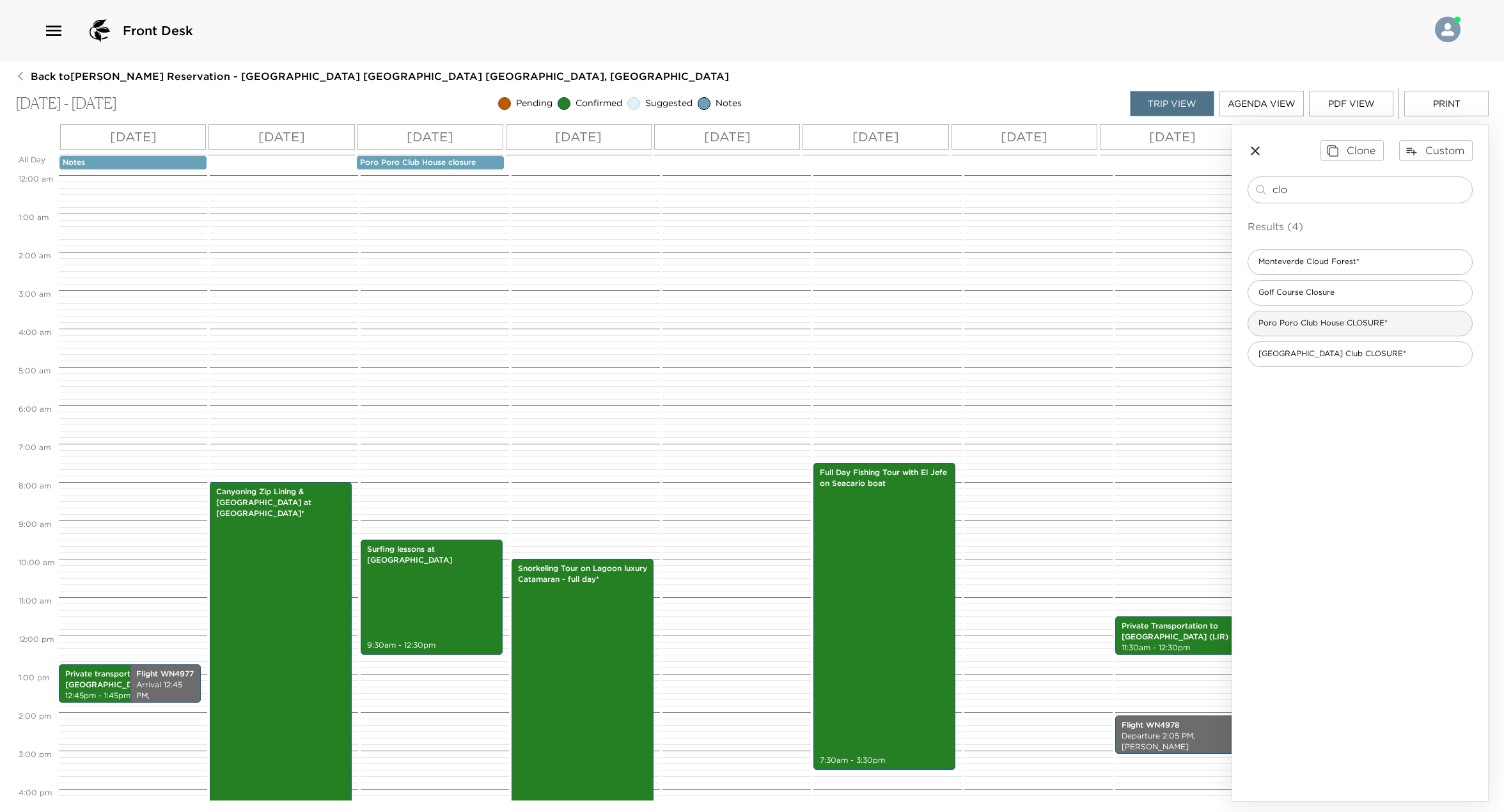 click on "Poro Poro Club House CLOSURE*" at bounding box center [1323, 323] 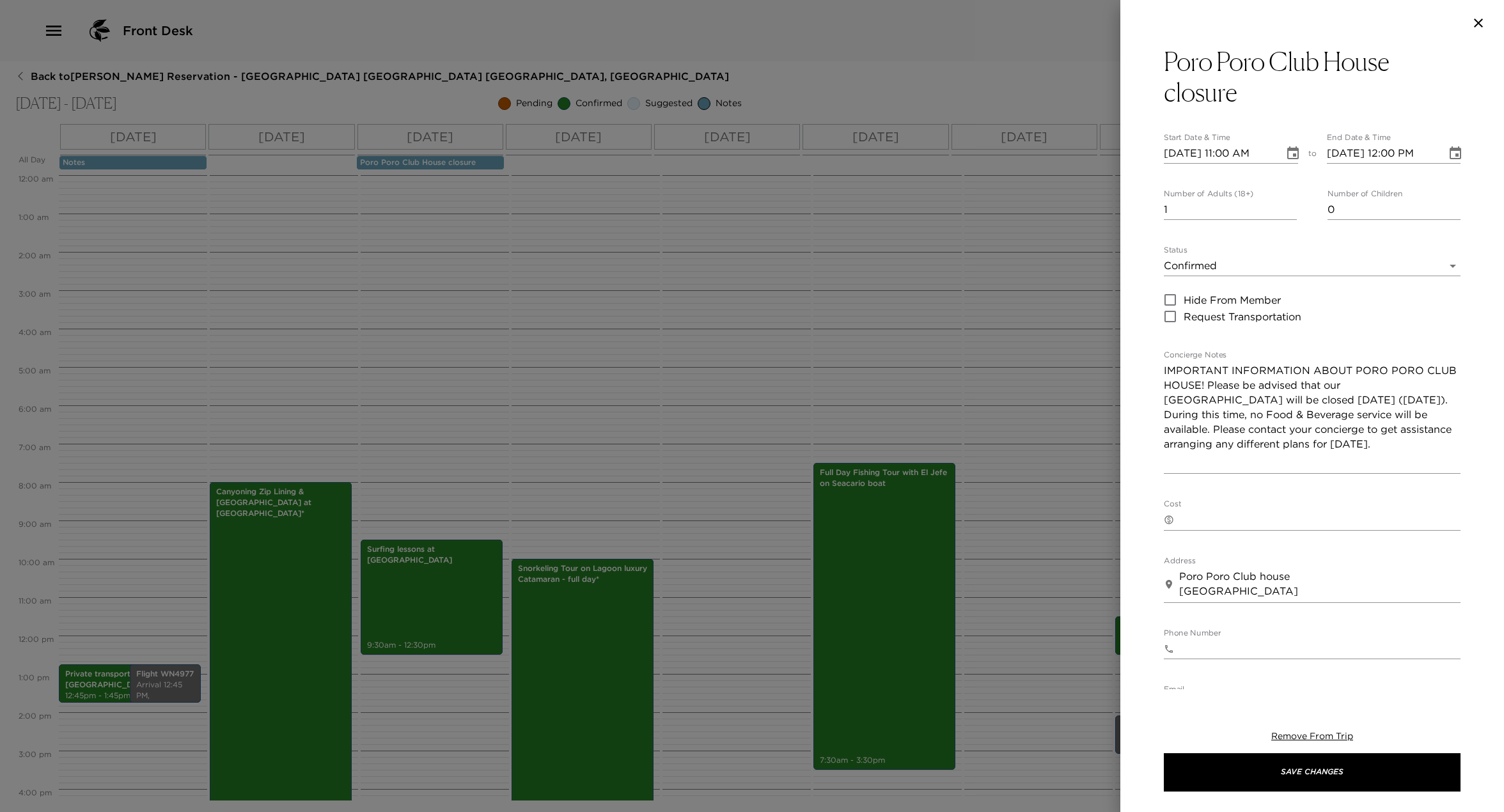 click on "[DATE] 11:00 AM" at bounding box center [1219, 153] 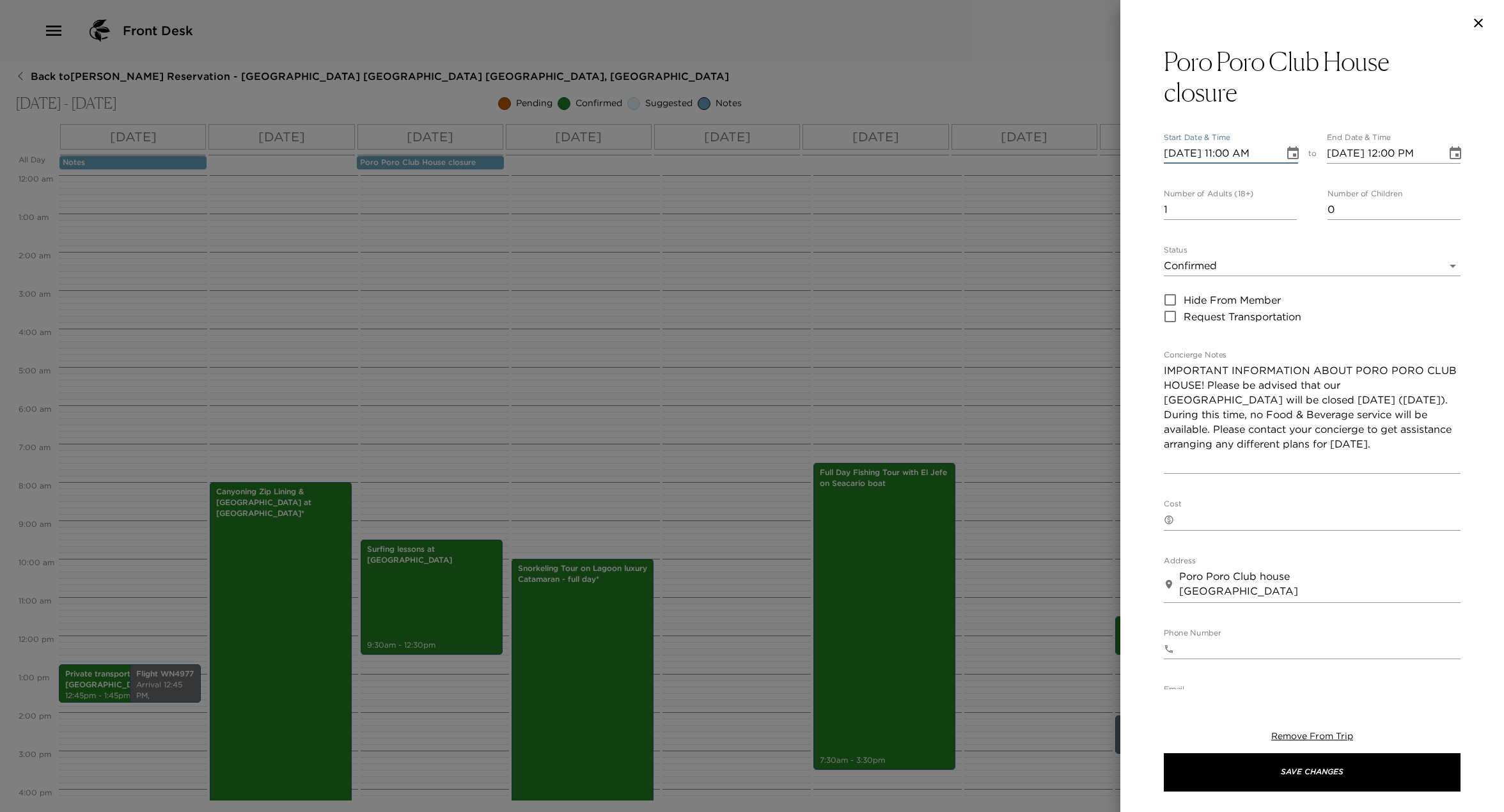 type on "[DATE] 11:00 AM" 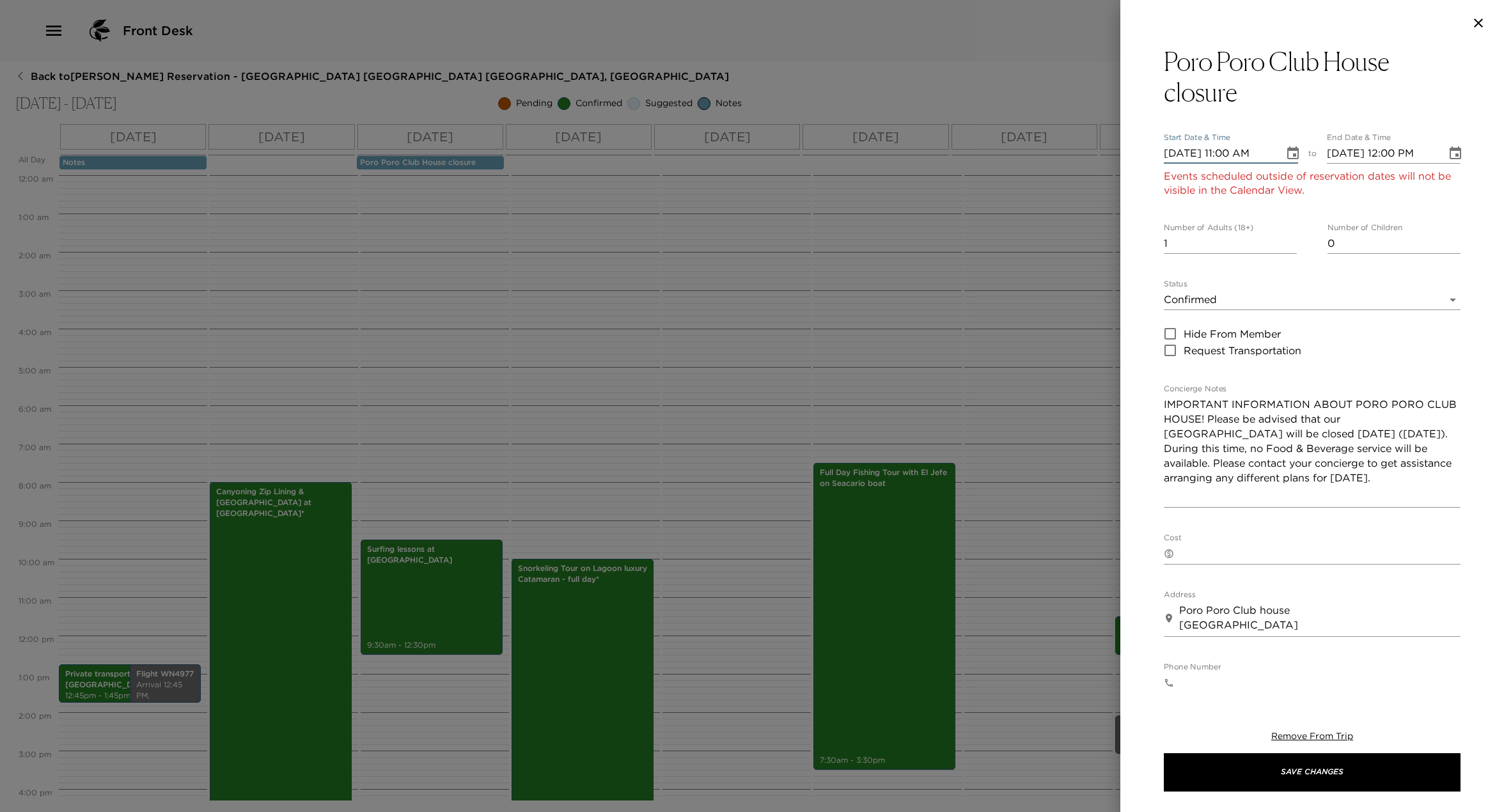 type on "[DATE] 12:00 PM" 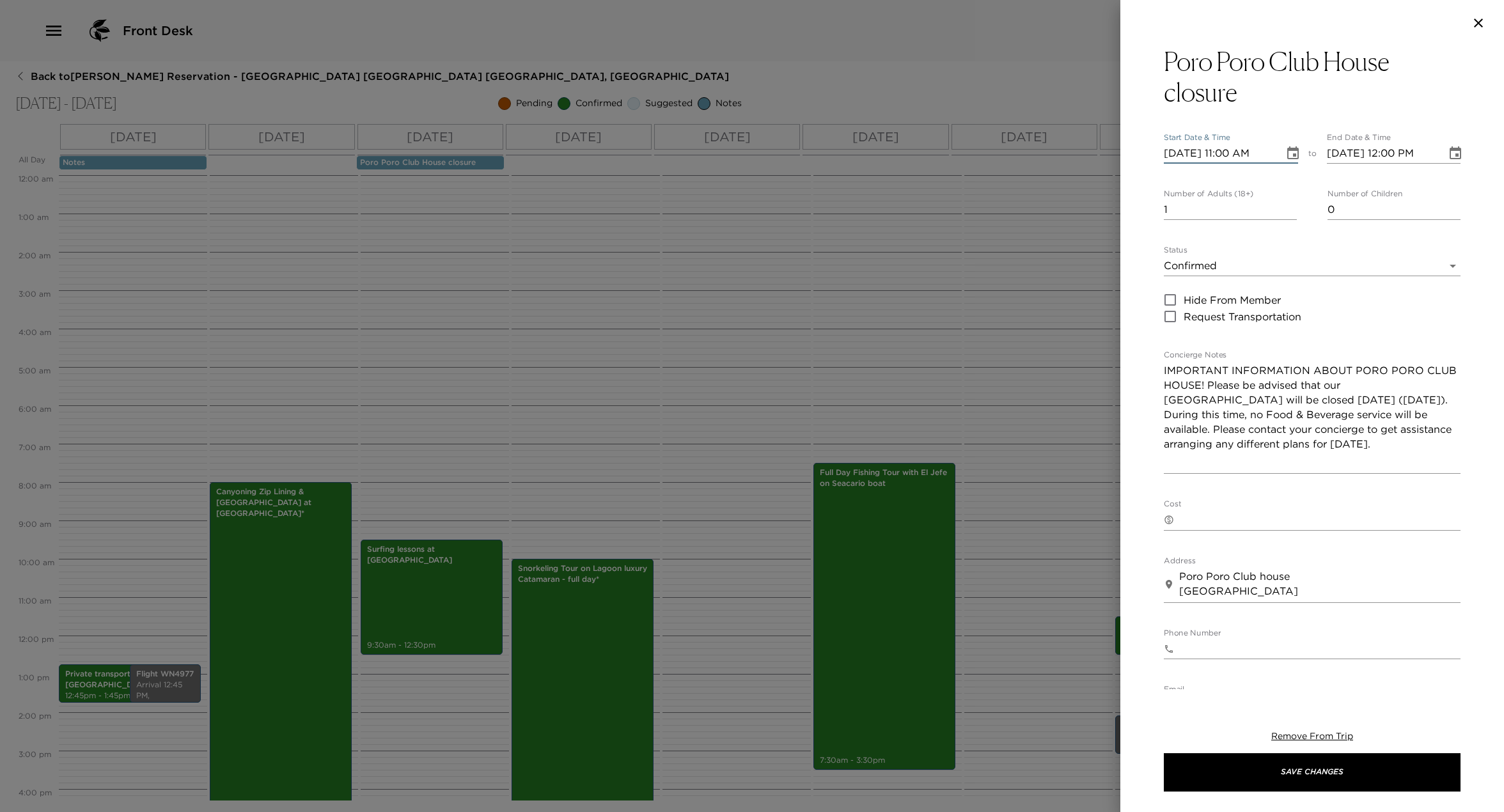 click on "Front Desk Back to  [PERSON_NAME] Reservation - [GEOGRAPHIC_DATA] [GEOGRAPHIC_DATA] [GEOGRAPHIC_DATA], [GEOGRAPHIC_DATA] [DATE] - [DATE] Pending Confirmed Suggested Notes Trip View Agenda View PDF View Print All Day [DATE] [DATE] [DATE] [DATE] [DATE] [DATE] [DATE] [DATE] Notes   Poro Poro Club House closure 12:00 AM 1:00 AM 2:00 AM 3:00 AM 4:00 AM 5:00 AM 6:00 AM 7:00 AM 8:00 AM 9:00 AM 10:00 AM 11:00 AM 12:00 PM 1:00 PM 2:00 PM 3:00 PM 4:00 PM 5:00 PM 6:00 PM 7:00 PM 8:00 PM 9:00 PM 10:00 PM 11:00 PM Private transportation from [GEOGRAPHIC_DATA] (LIR) 12:45pm - 1:45pm Manglar Restaurant Reservation at [GEOGRAPHIC_DATA]* 7:00pm - 9:00pm Flight WN4977 Arrival 12:45 PM, [PERSON_NAME][GEOGRAPHIC_DATA][PERSON_NAME] Canyoning Zip [GEOGRAPHIC_DATA] at [GEOGRAPHIC_DATA]* 8:00am - 5:00pm Cook @Home 7:00pm - 9:00pm Surfing lessons at [GEOGRAPHIC_DATA] 9:30am - 12:30pm Cook @Home 7:00pm - 9:00pm Snorkeling Tour on Lagoon luxury Catamaran - full day* 10:00am - 6:00pm Chef [PERSON_NAME]’ Surf & Turf Grill with Live Music Clone clo 1" at bounding box center [752, 406] 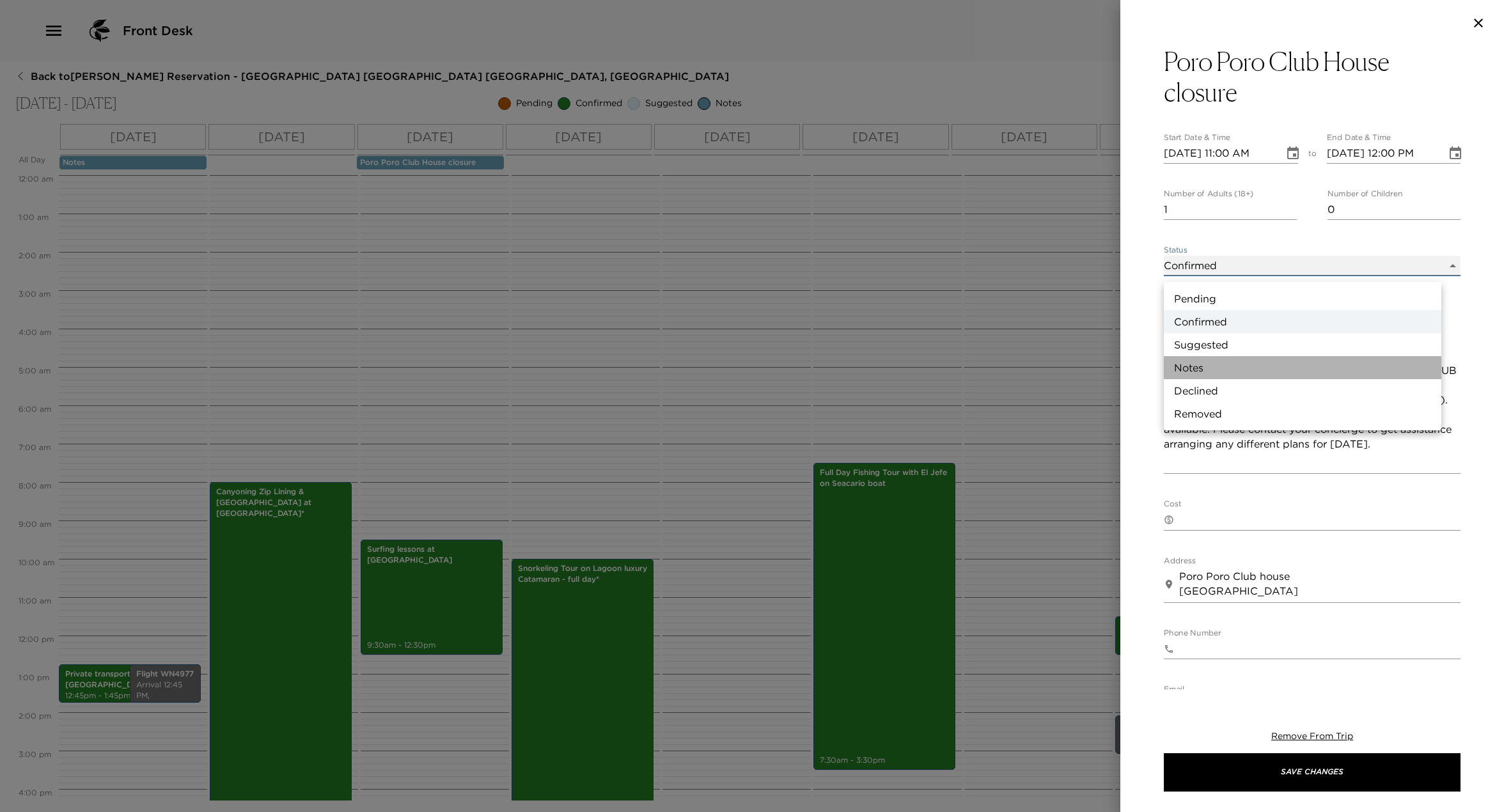 type on "Concierge Note" 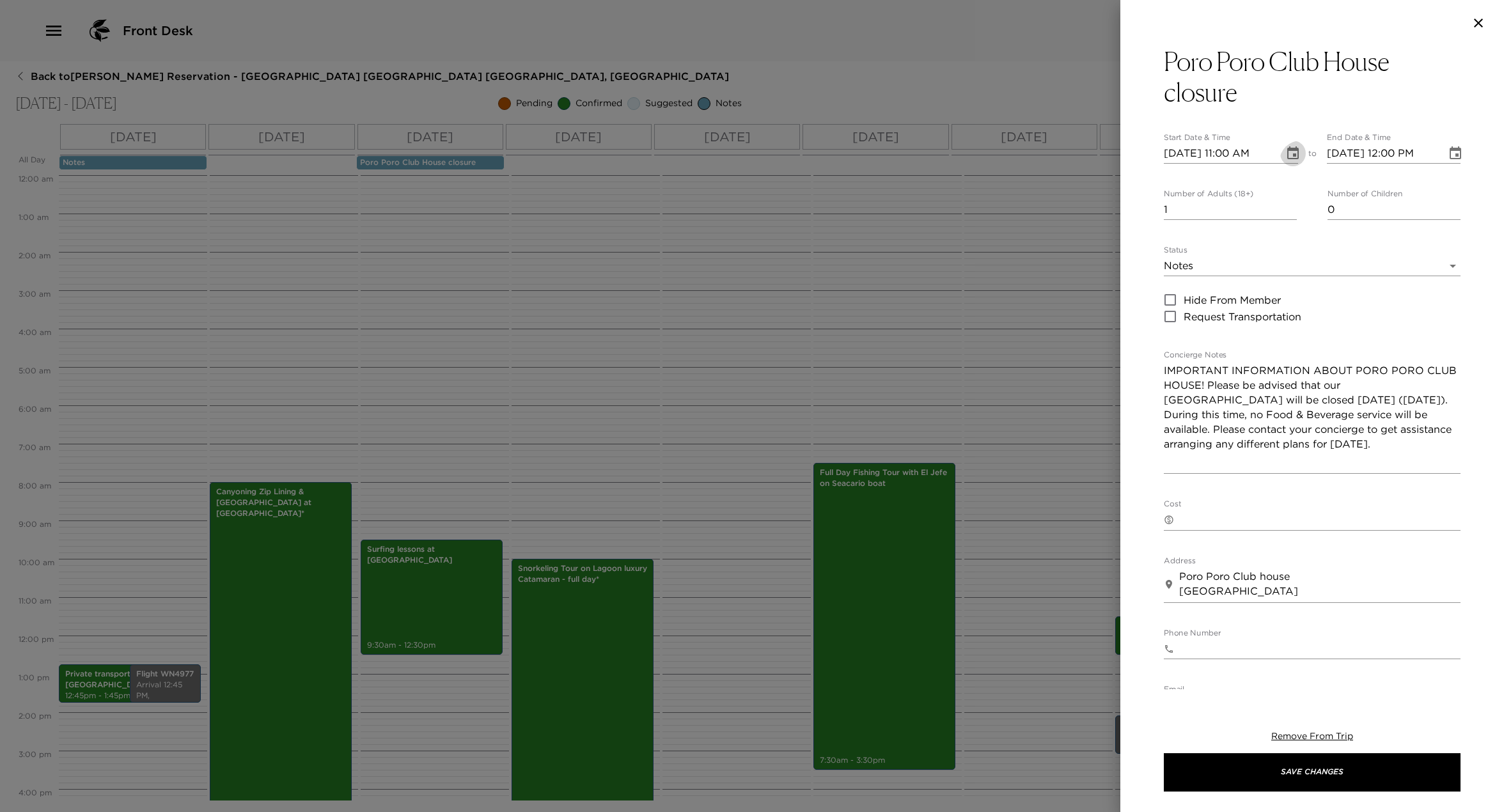 click 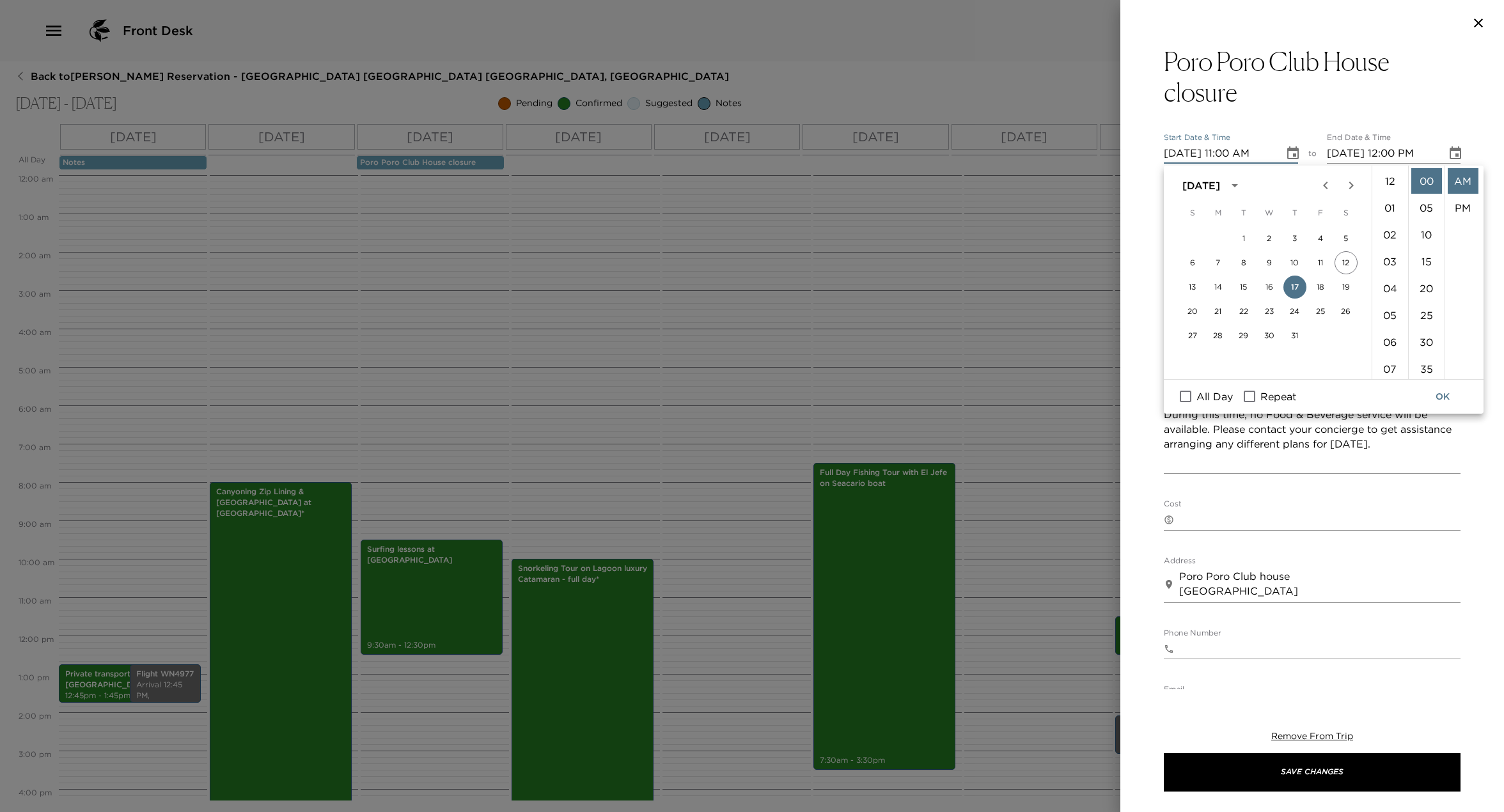 scroll, scrollTop: 309, scrollLeft: 0, axis: vertical 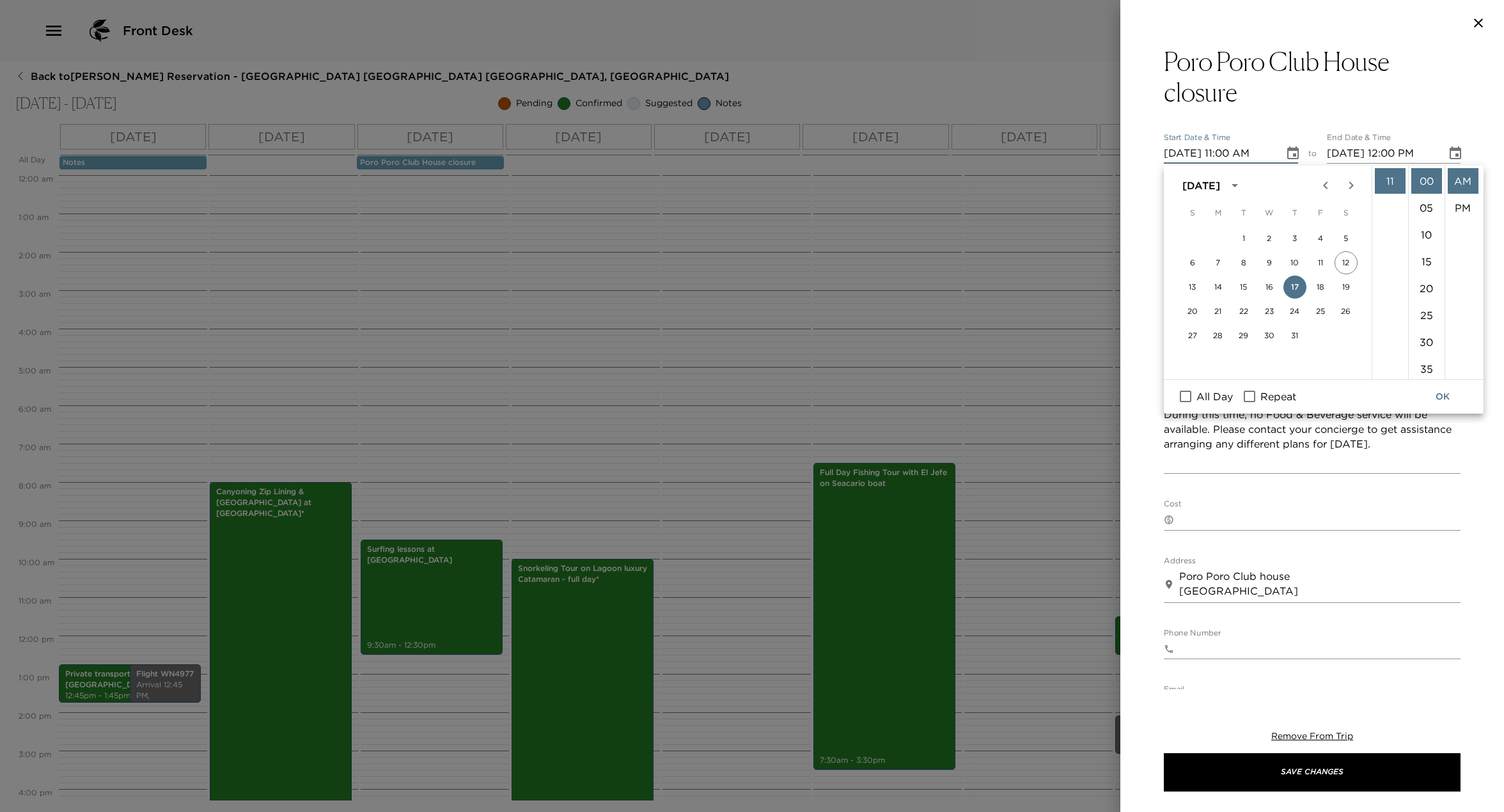 click on "All Day" at bounding box center (1186, 396) 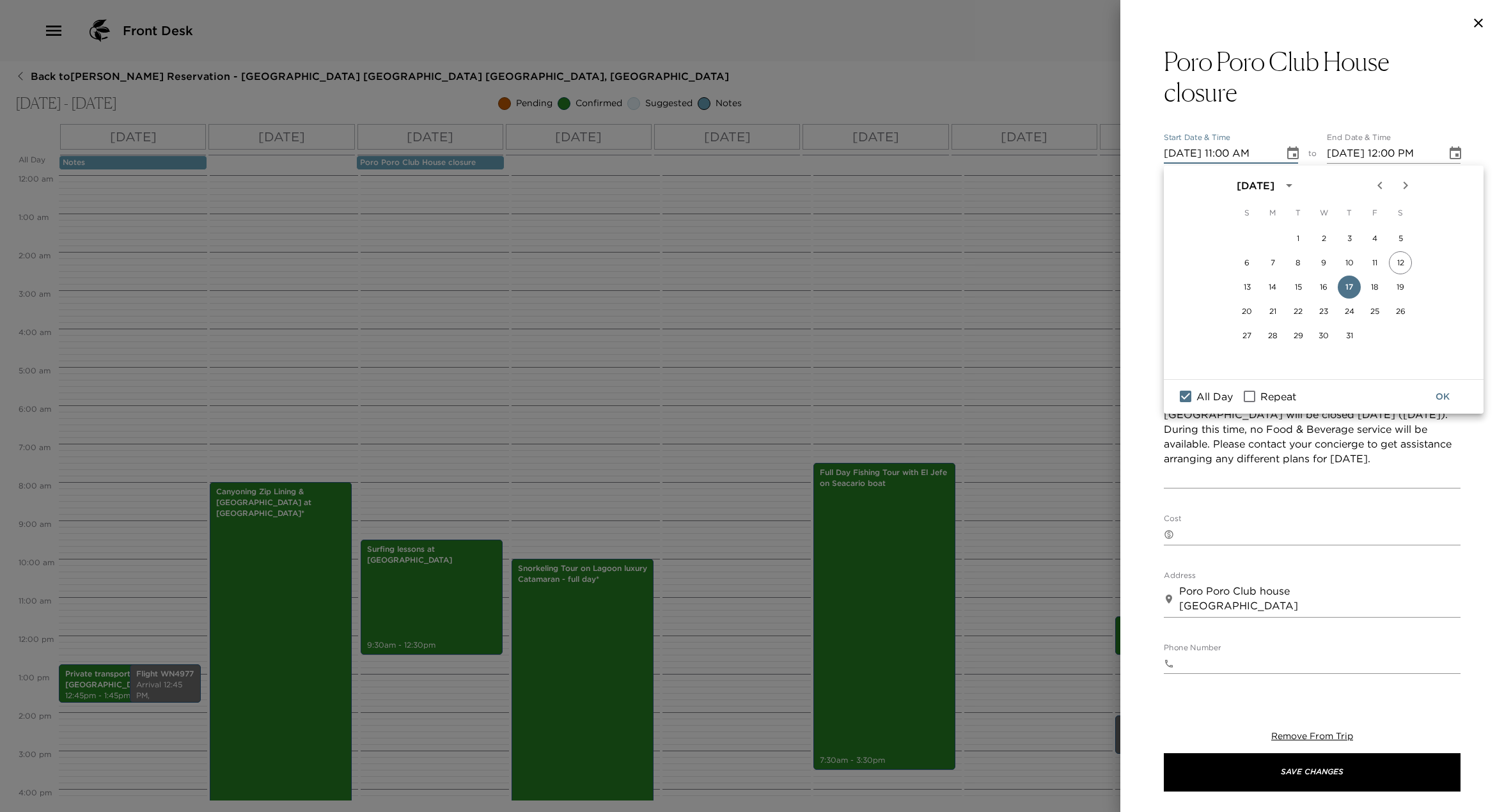 type on "[DATE]" 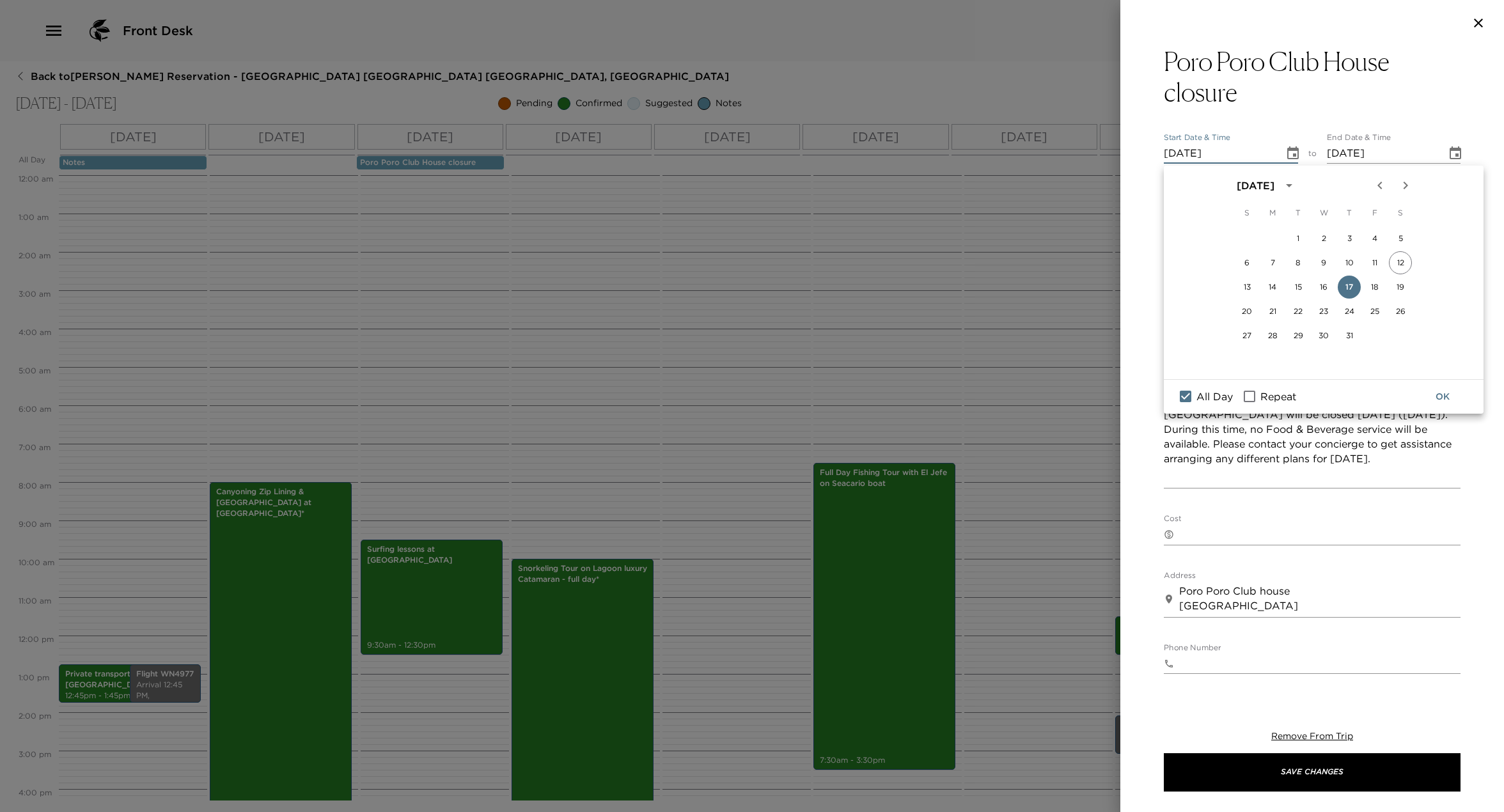 click on "OK" at bounding box center (1443, 396) 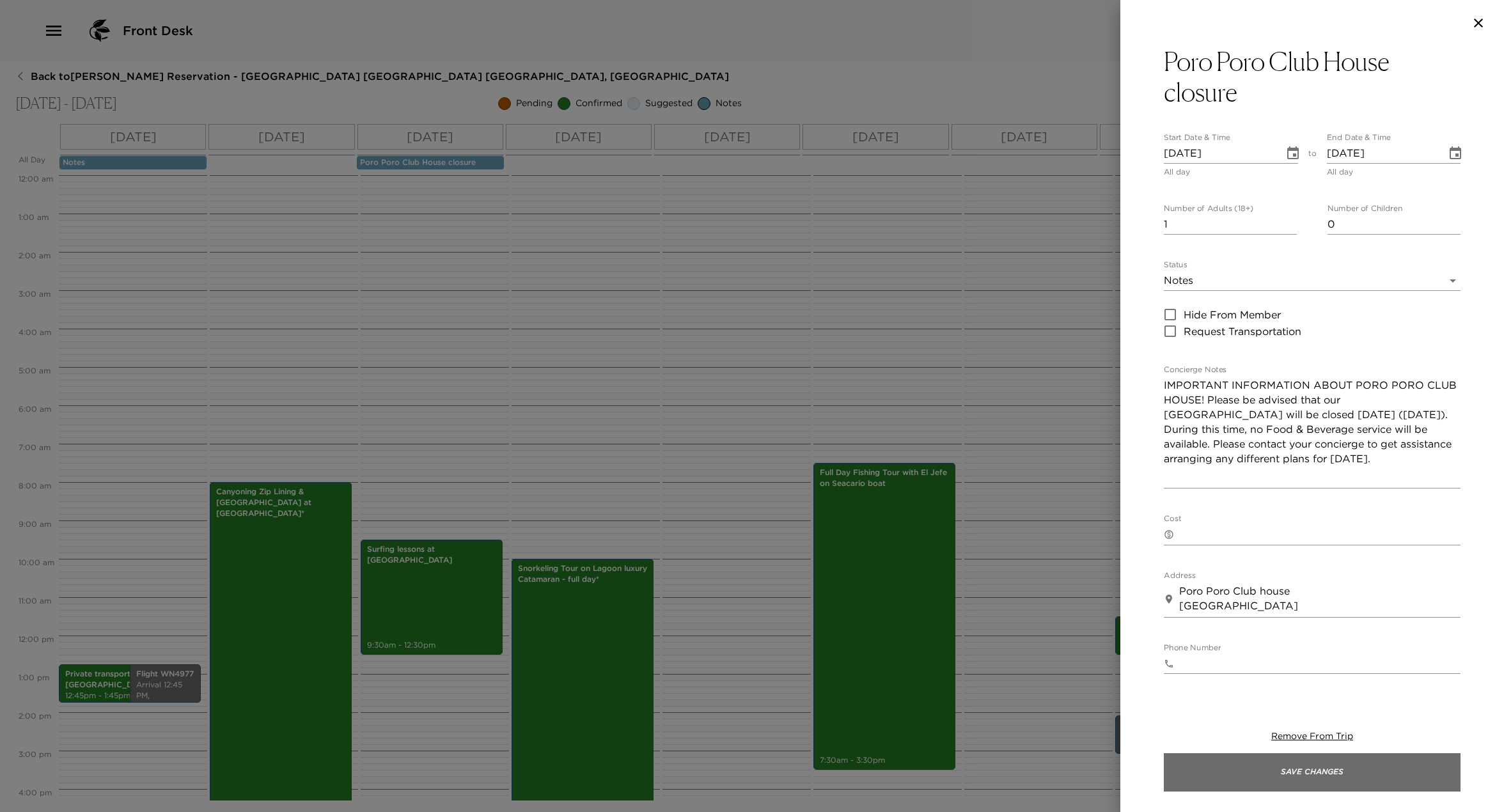 click on "Save Changes" at bounding box center (1312, 772) 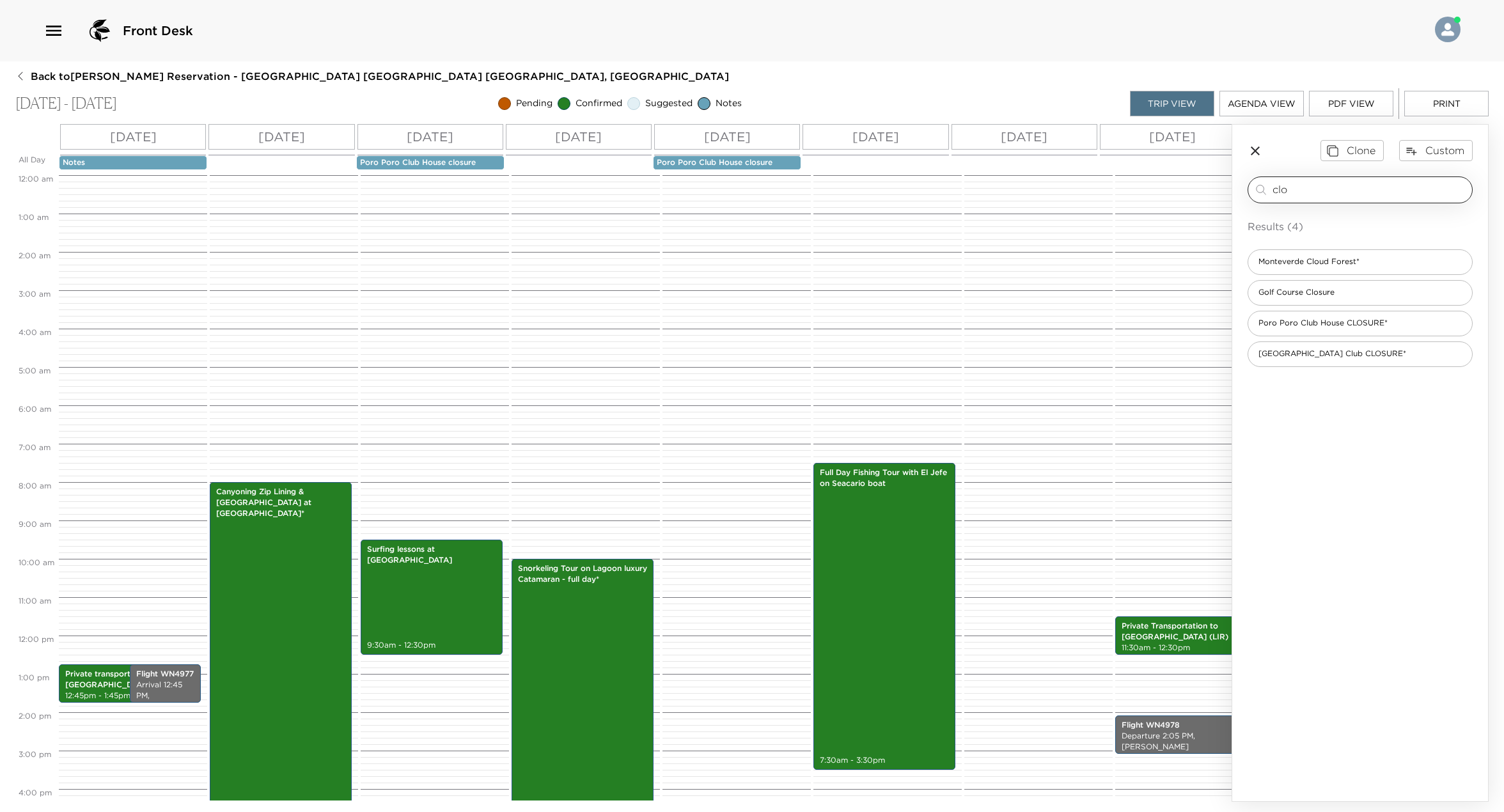 click on "clo" at bounding box center [1370, 189] 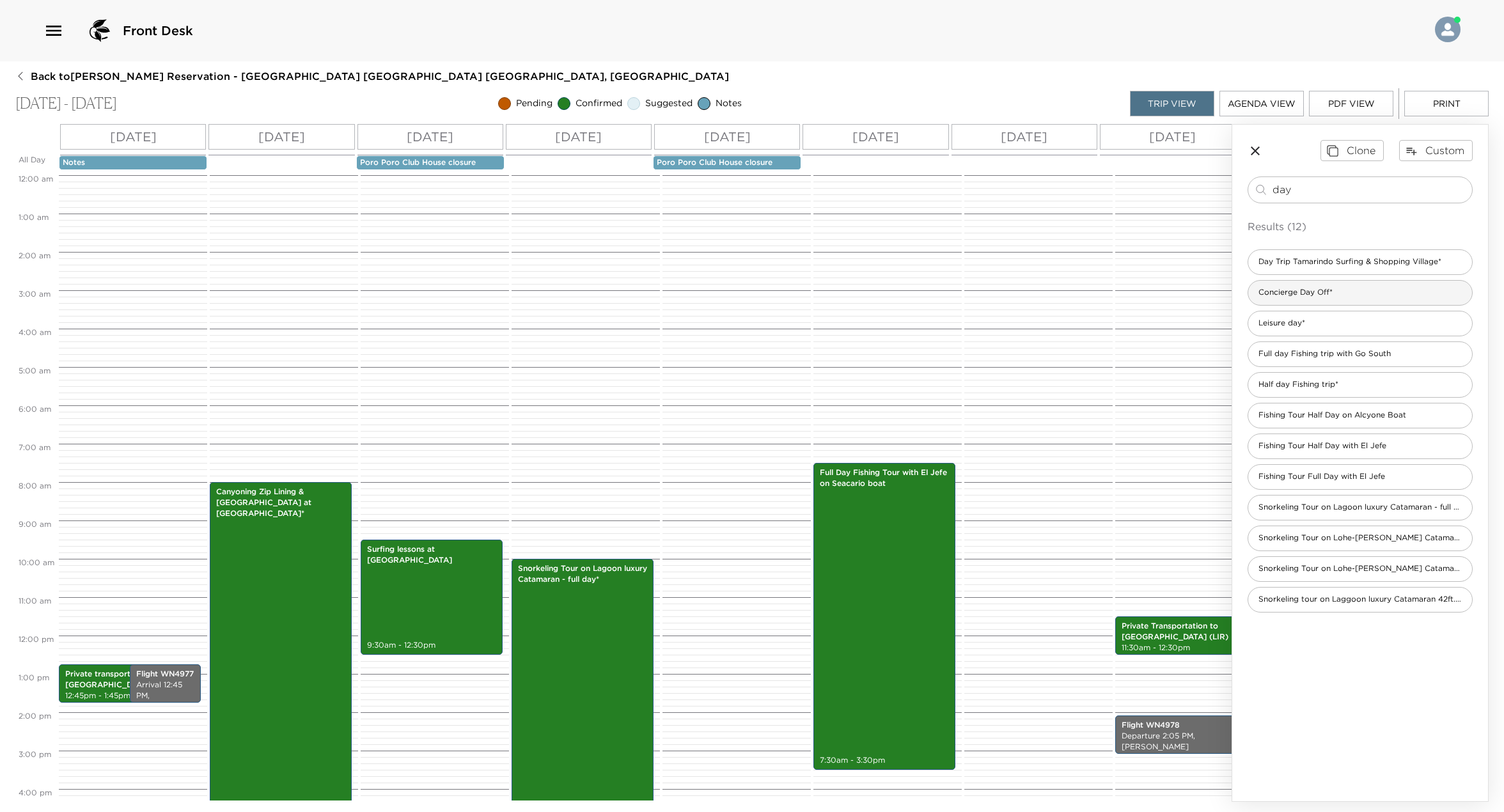 type on "day" 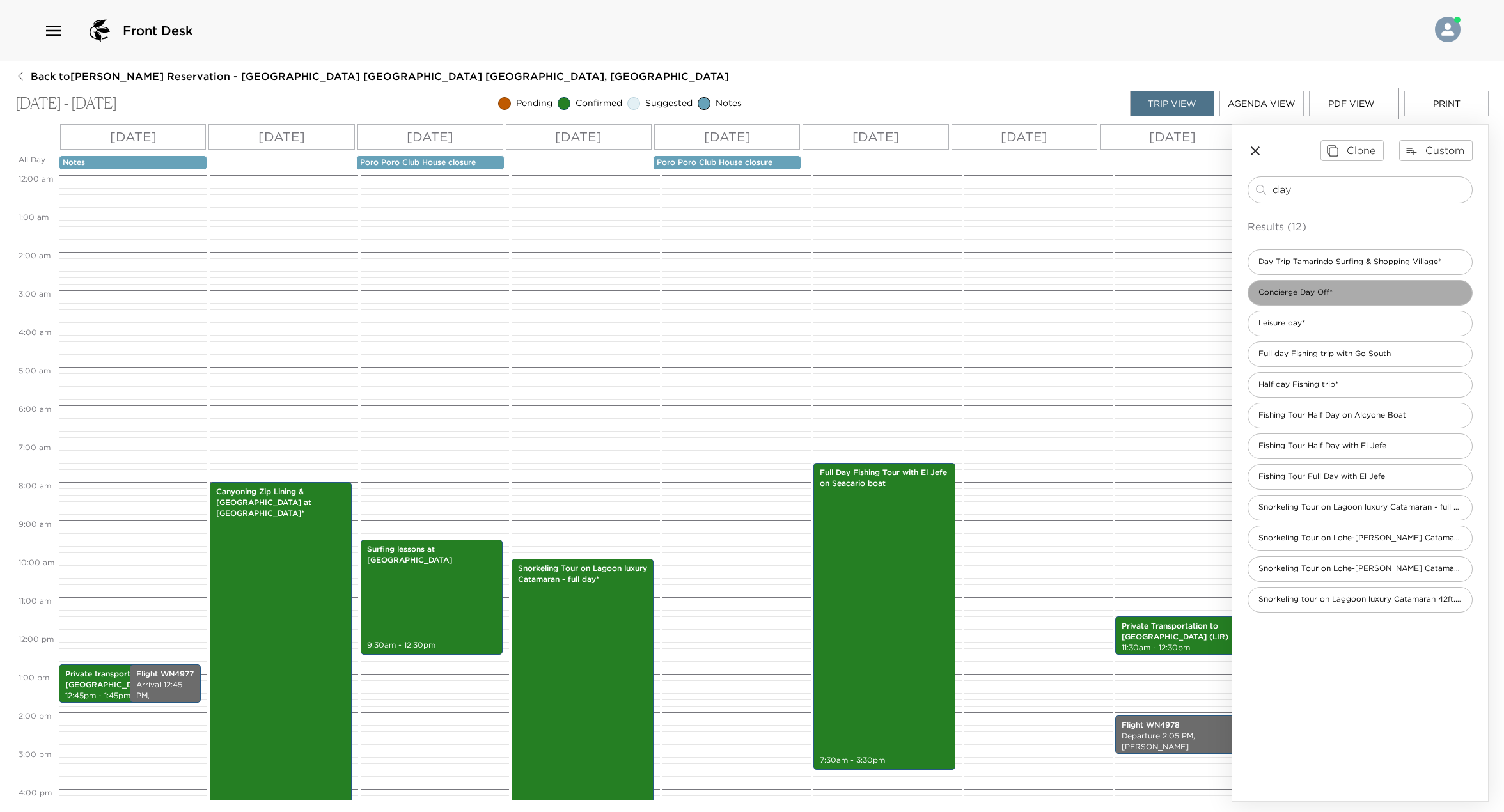 click on "Concierge Day Off*" at bounding box center (1296, 292) 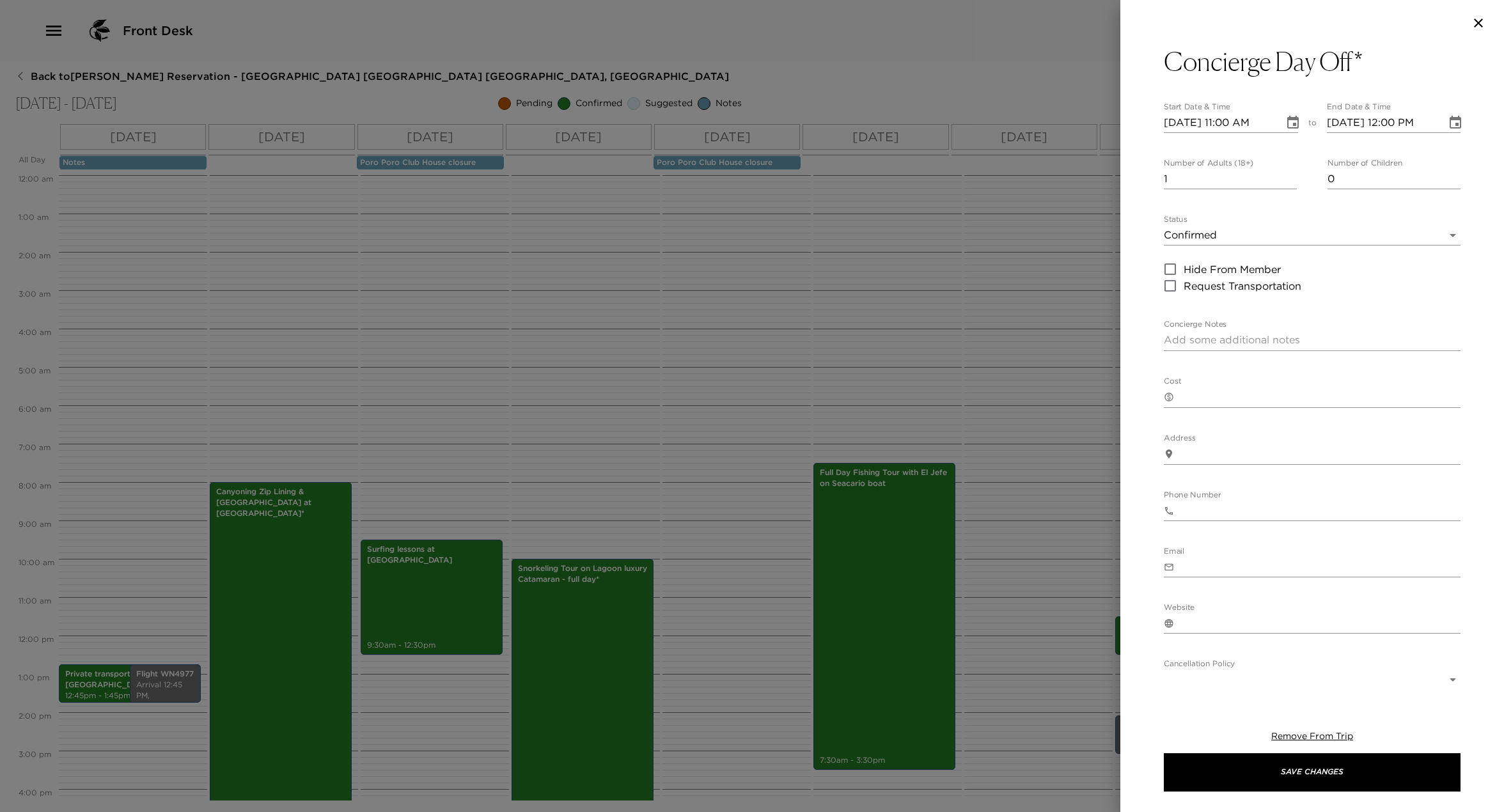 type on "I plan to be off-duty on this day. In anticipation of my day off, my ER concierge colleagues have made themselves available for any questions or assistance that you may need. Concierge Office: 2690.8300." 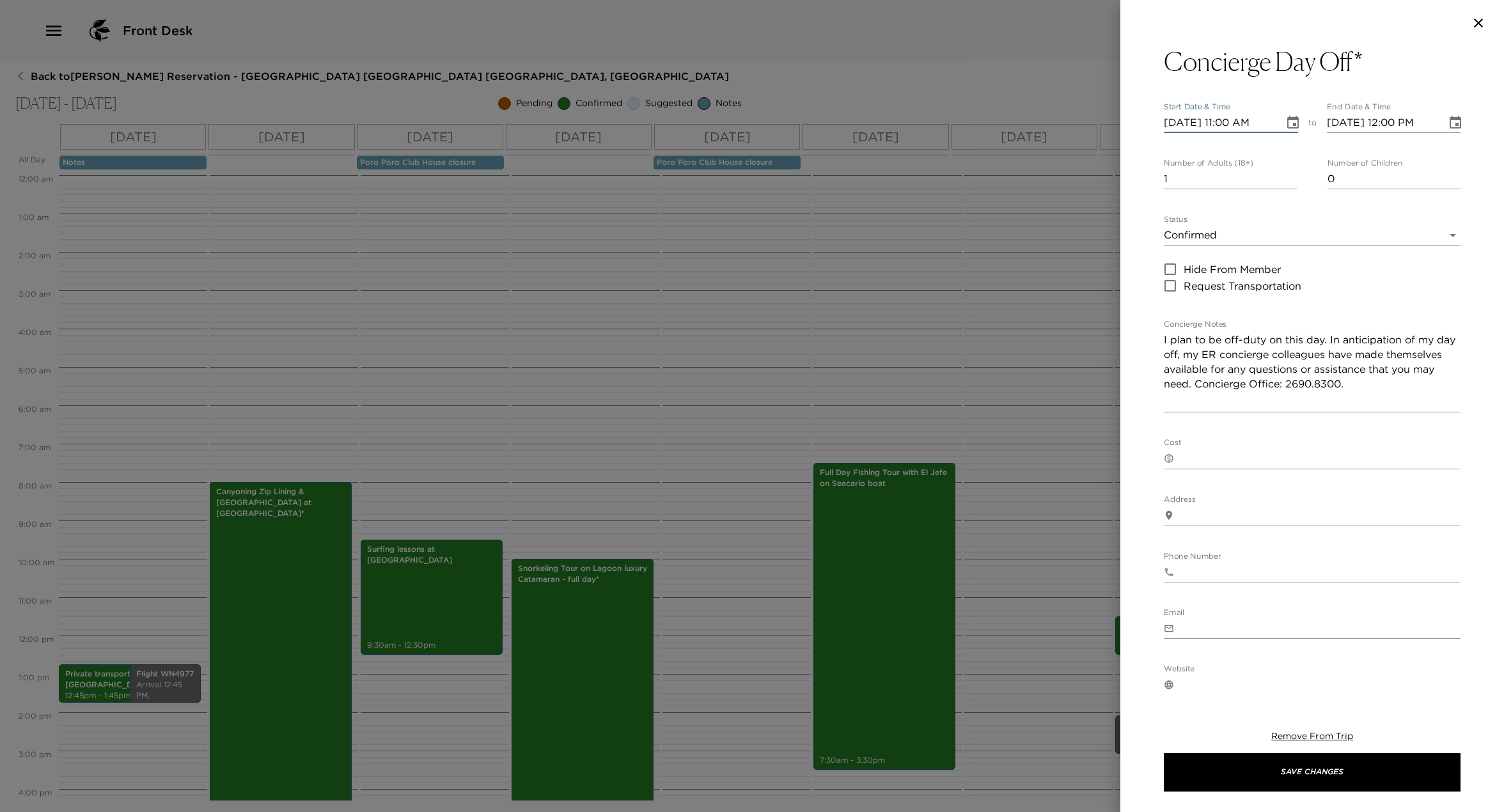 click on "[DATE] 11:00 AM" at bounding box center [1219, 123] 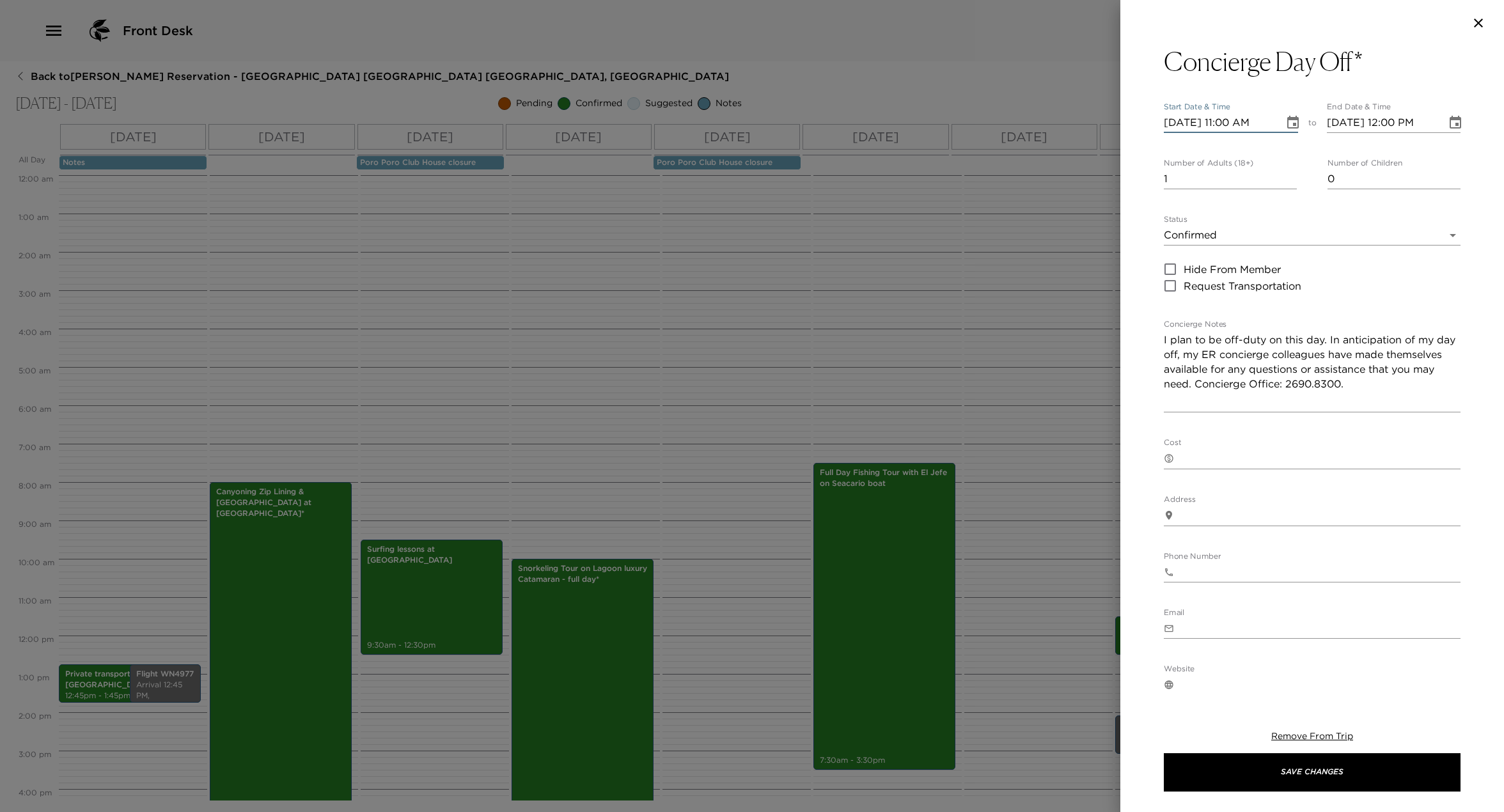 type on "[DATE] 11:00 AM" 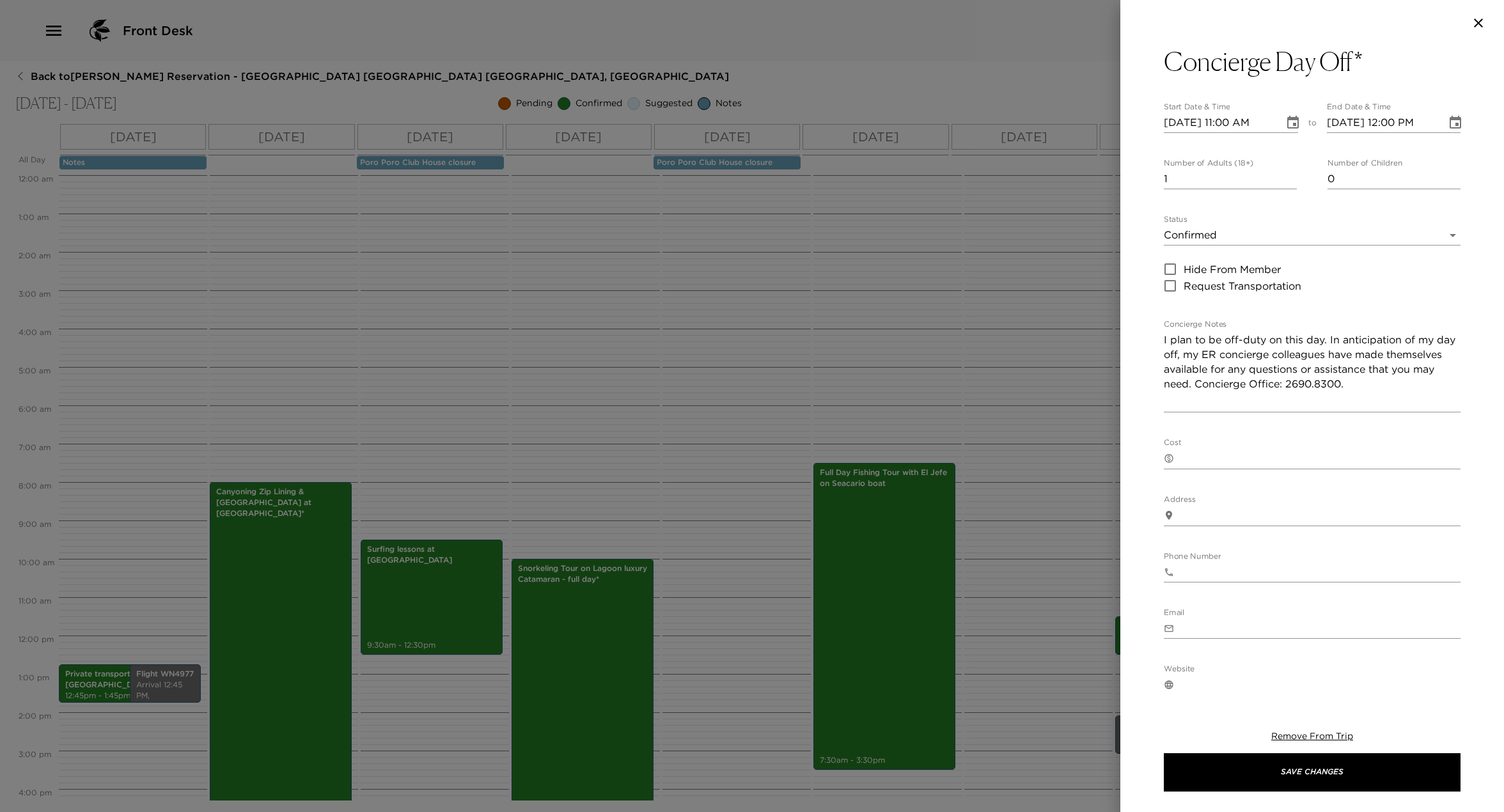 click 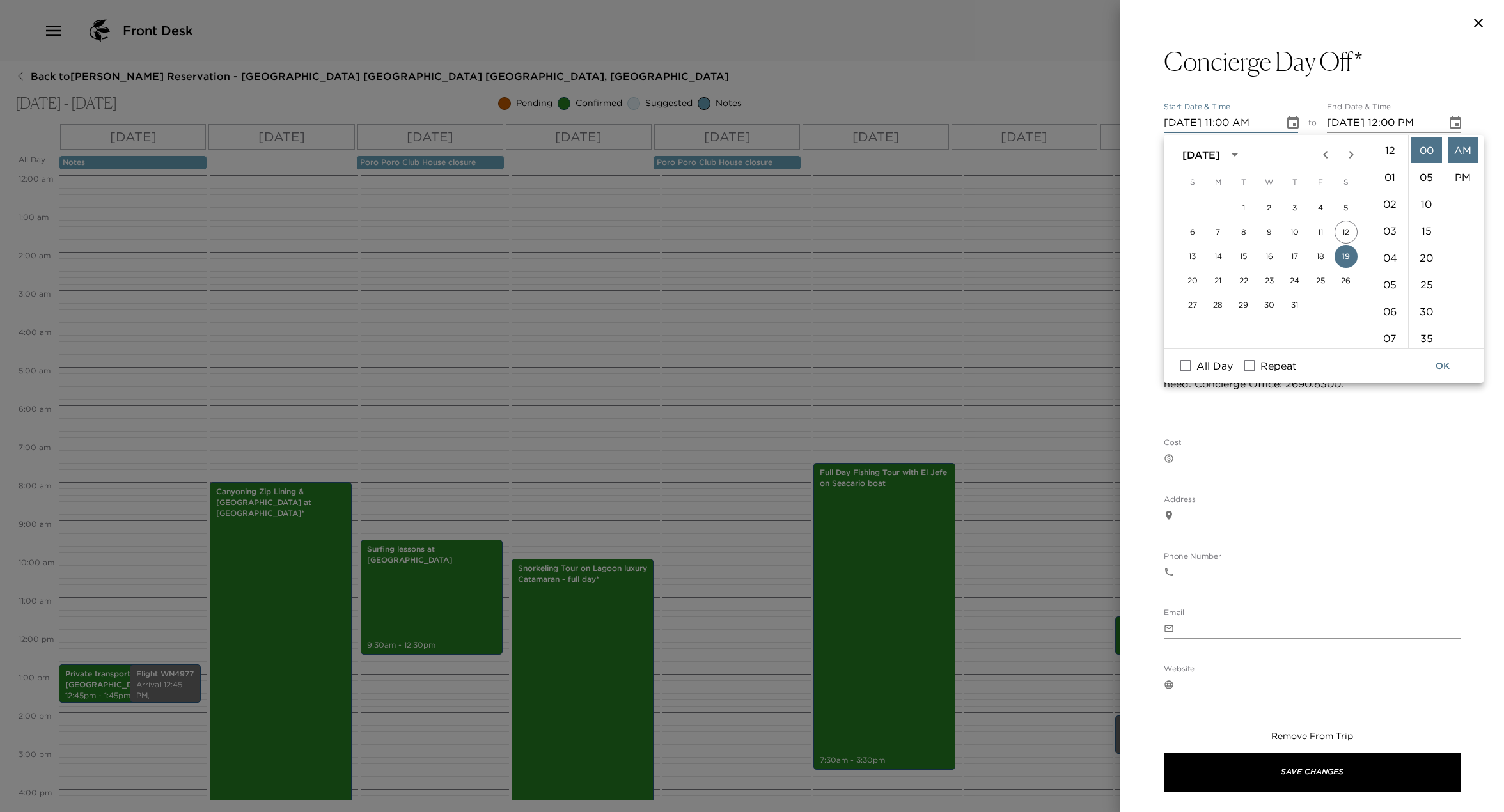 scroll, scrollTop: 309, scrollLeft: 0, axis: vertical 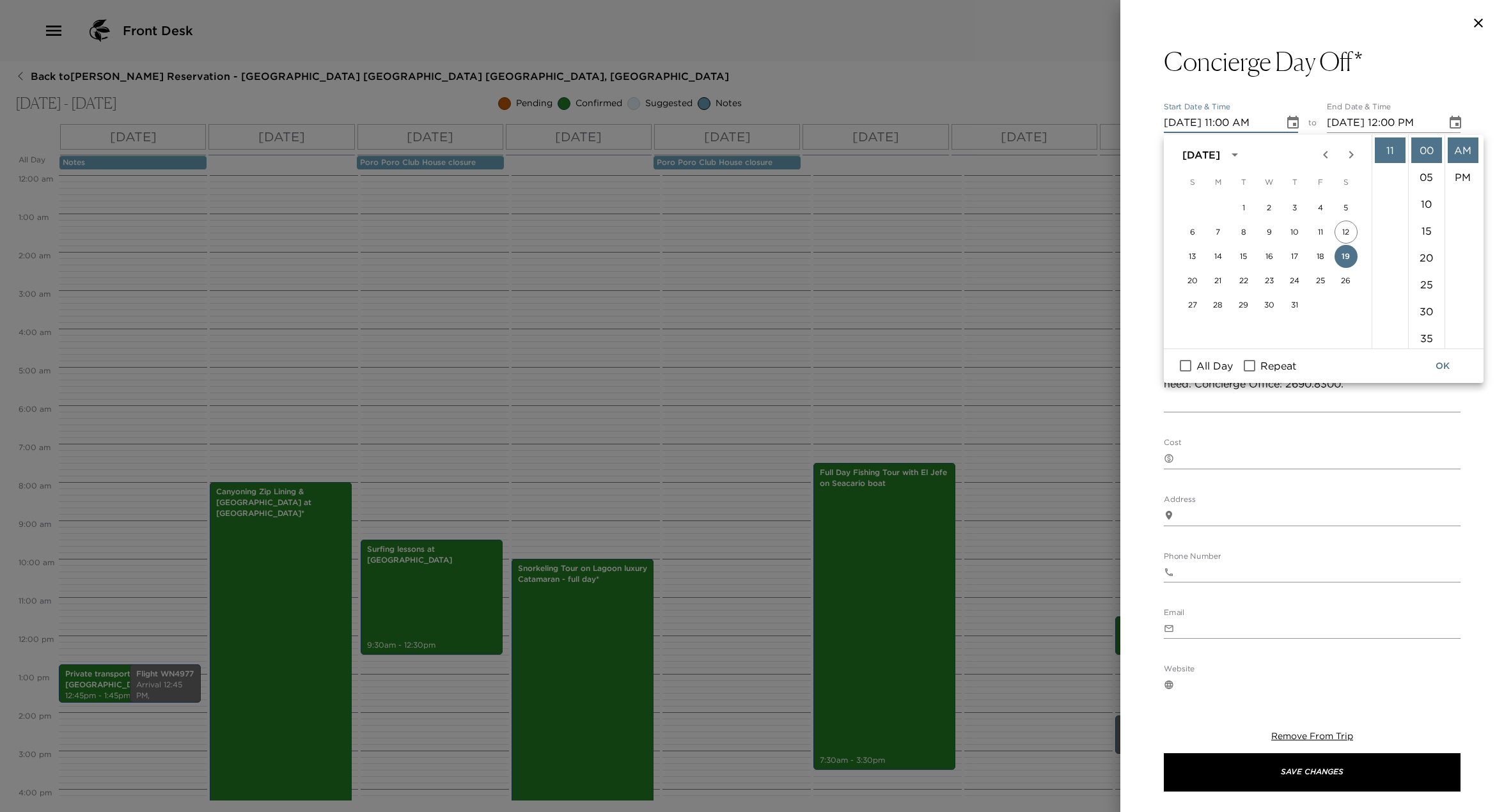 click on "All Day" at bounding box center [1186, 366] 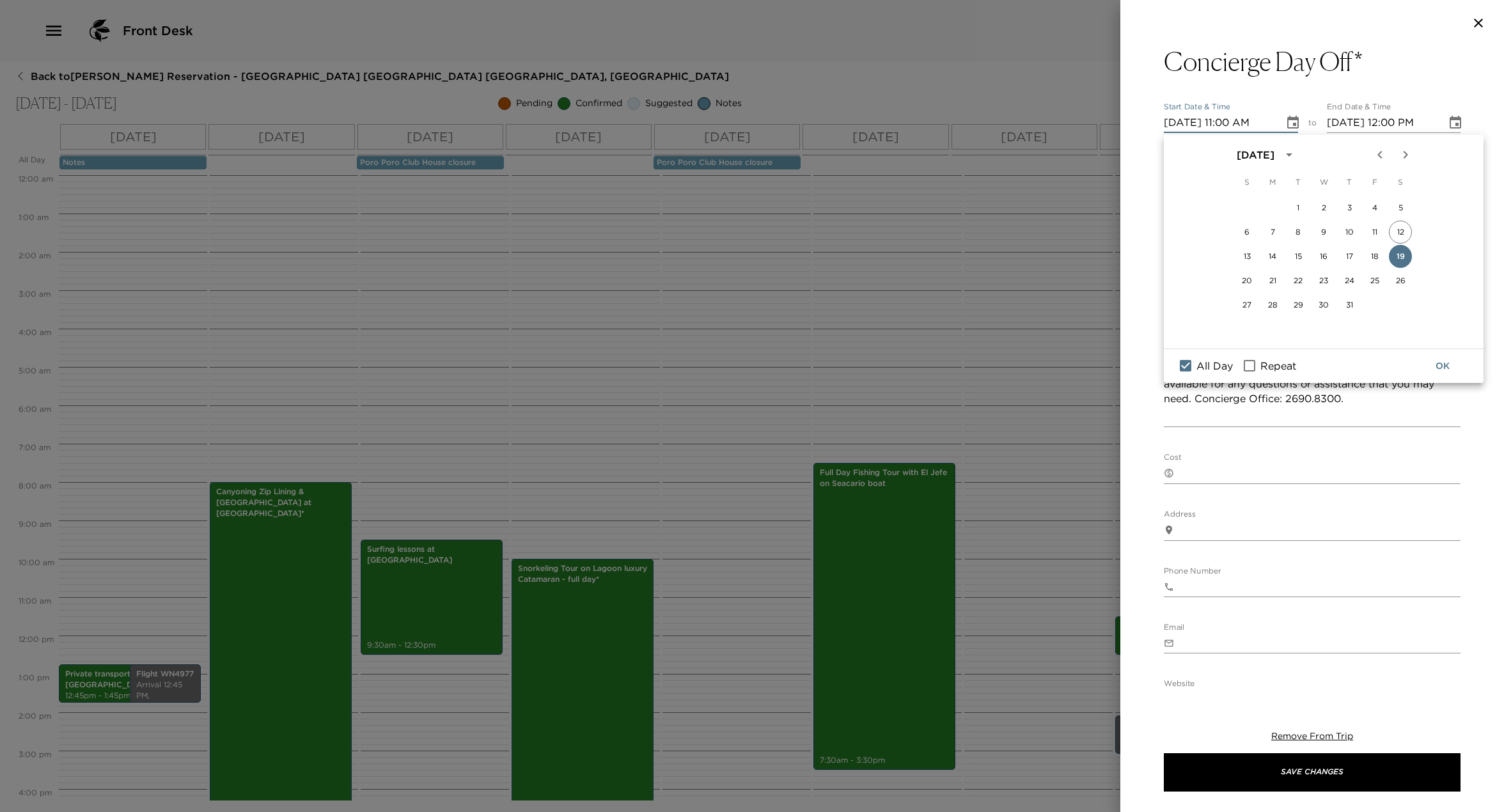 type on "[DATE]" 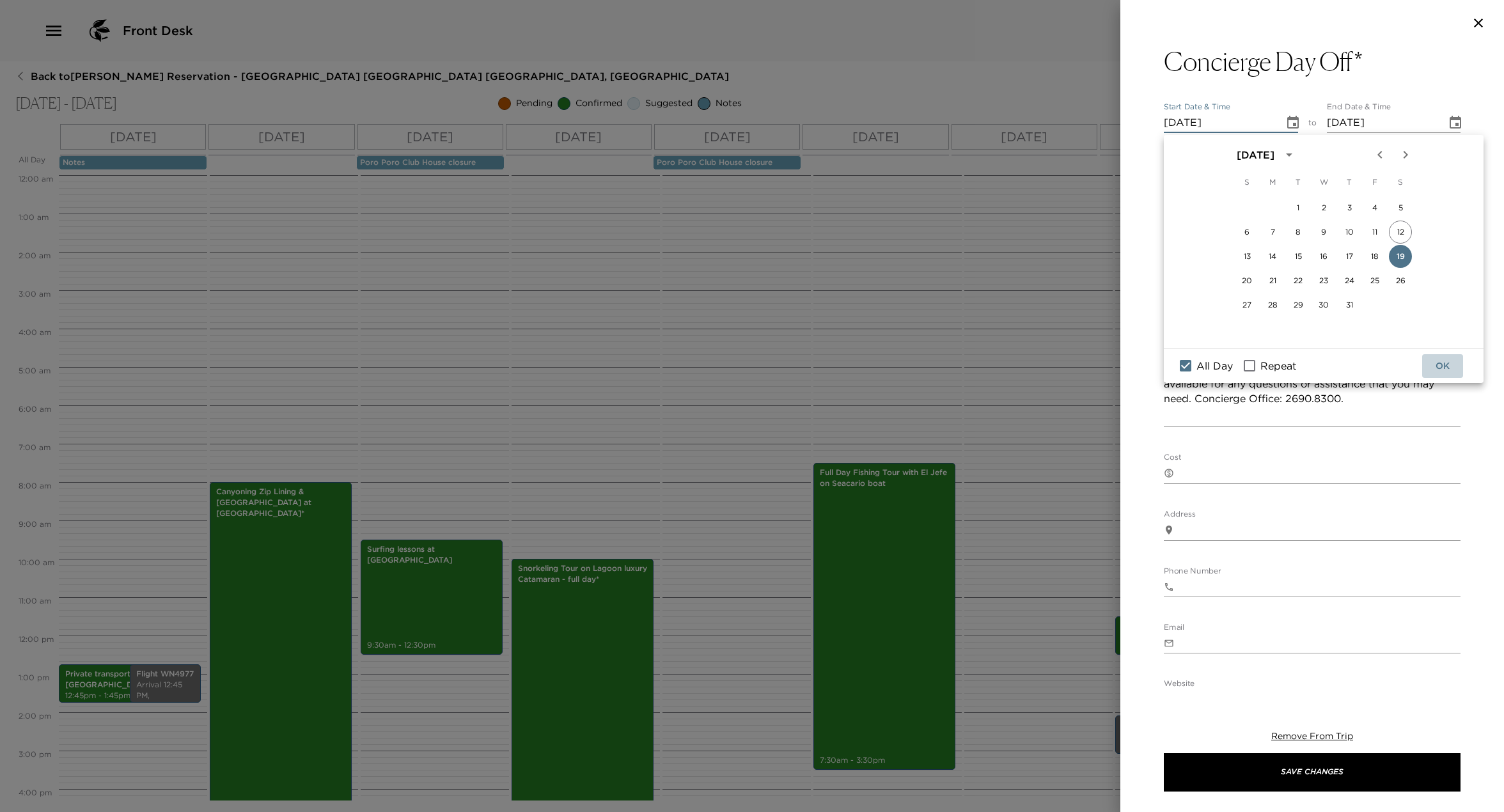 click on "OK" at bounding box center [1443, 366] 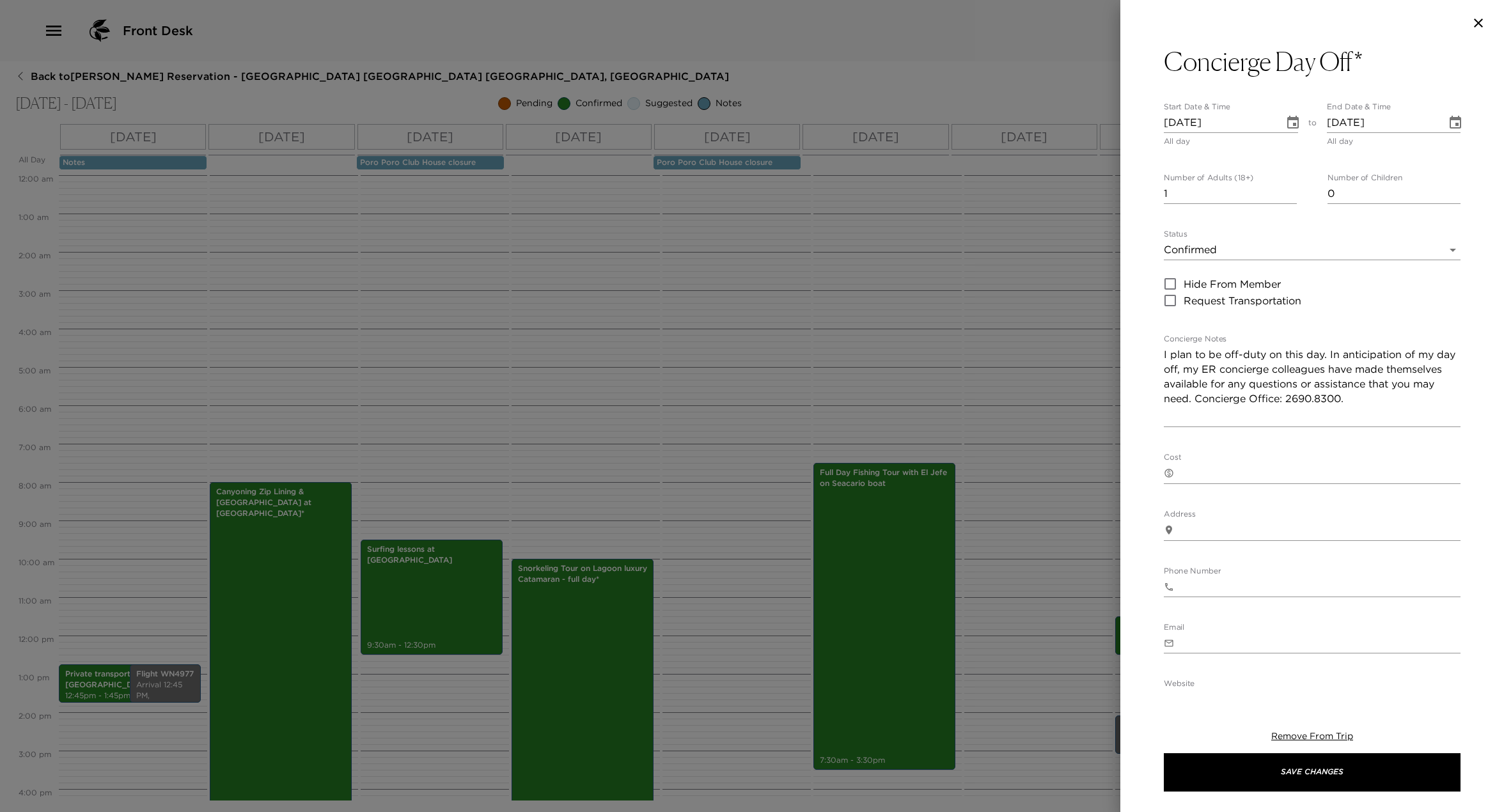 click on "Front Desk Back to  [PERSON_NAME] Reservation - [GEOGRAPHIC_DATA] [GEOGRAPHIC_DATA] [GEOGRAPHIC_DATA], [GEOGRAPHIC_DATA] [DATE] - [DATE] Pending Confirmed Suggested Notes Trip View Agenda View PDF View Print All Day [DATE] [DATE] [DATE] [DATE] [DATE] [DATE] [DATE] [DATE] Notes   Poro Poro Club House closure   [GEOGRAPHIC_DATA] closure 12:00 AM 1:00 AM 2:00 AM 3:00 AM 4:00 AM 5:00 AM 6:00 AM 7:00 AM 8:00 AM 9:00 AM 10:00 AM 11:00 AM 12:00 PM 1:00 PM 2:00 PM 3:00 PM 4:00 PM 5:00 PM 6:00 PM 7:00 PM 8:00 PM 9:00 PM 10:00 PM 11:00 PM Private transportation from [GEOGRAPHIC_DATA] (LIR) 12:45pm - 1:45pm Manglar Restaurant Reservation at [GEOGRAPHIC_DATA]* 7:00pm - 9:00pm Flight WN4977 Arrival 12:45 PM, [PERSON_NAME][GEOGRAPHIC_DATA][PERSON_NAME] Canyoning Zip [GEOGRAPHIC_DATA] at [GEOGRAPHIC_DATA]* 8:00am - 5:00pm Cook @Home 7:00pm - 9:00pm Surfing lessons at [GEOGRAPHIC_DATA] 9:30am - 12:30pm Cook @Home 7:00pm - 9:00pm Snorkeling Tour on Lagoon luxury [GEOGRAPHIC_DATA] - full day* 10:00am - 6:00pm 7:00pm - 9:00pm Flight WN4978" at bounding box center [752, 406] 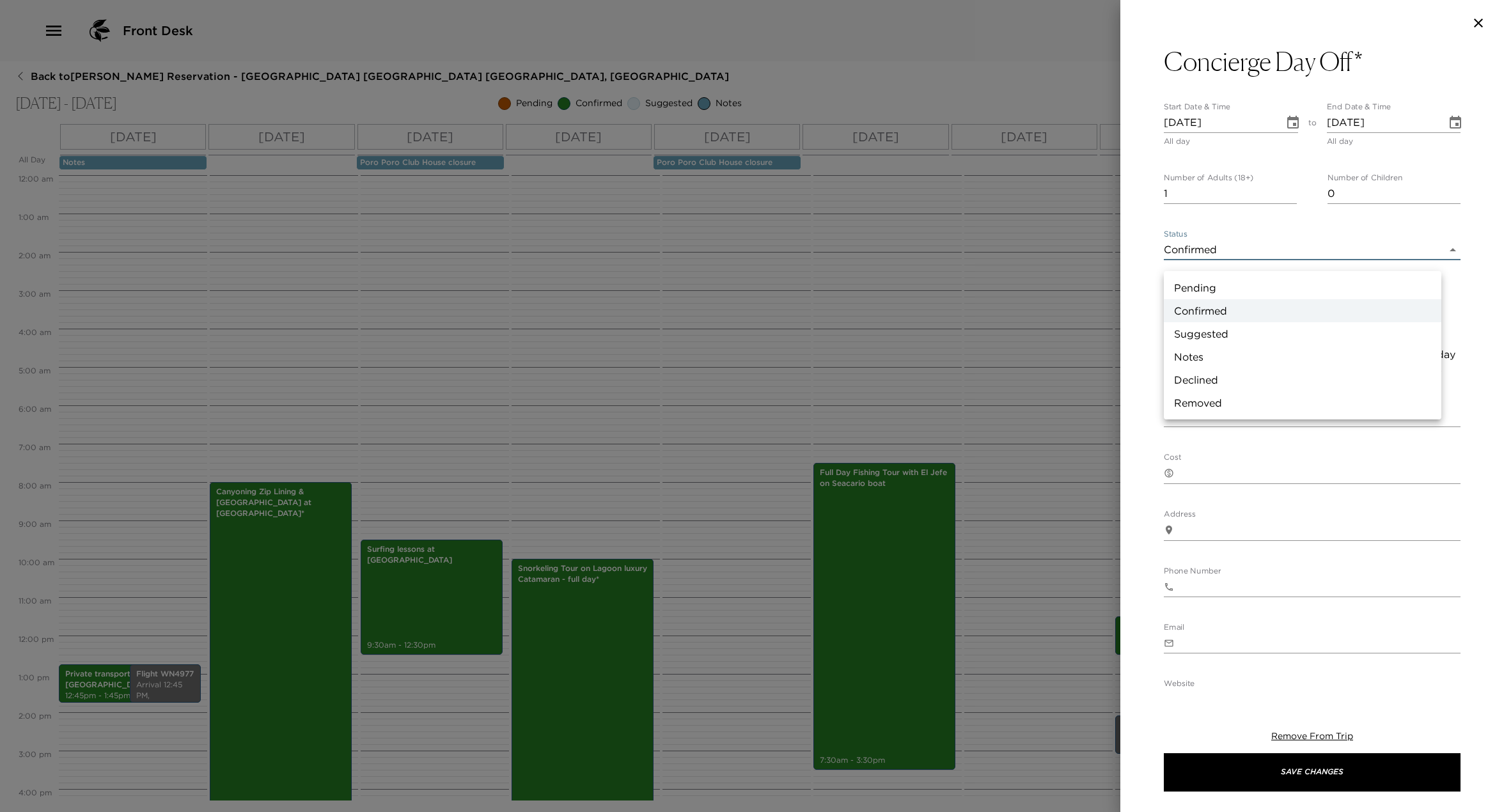 click on "Notes" at bounding box center [1303, 357] 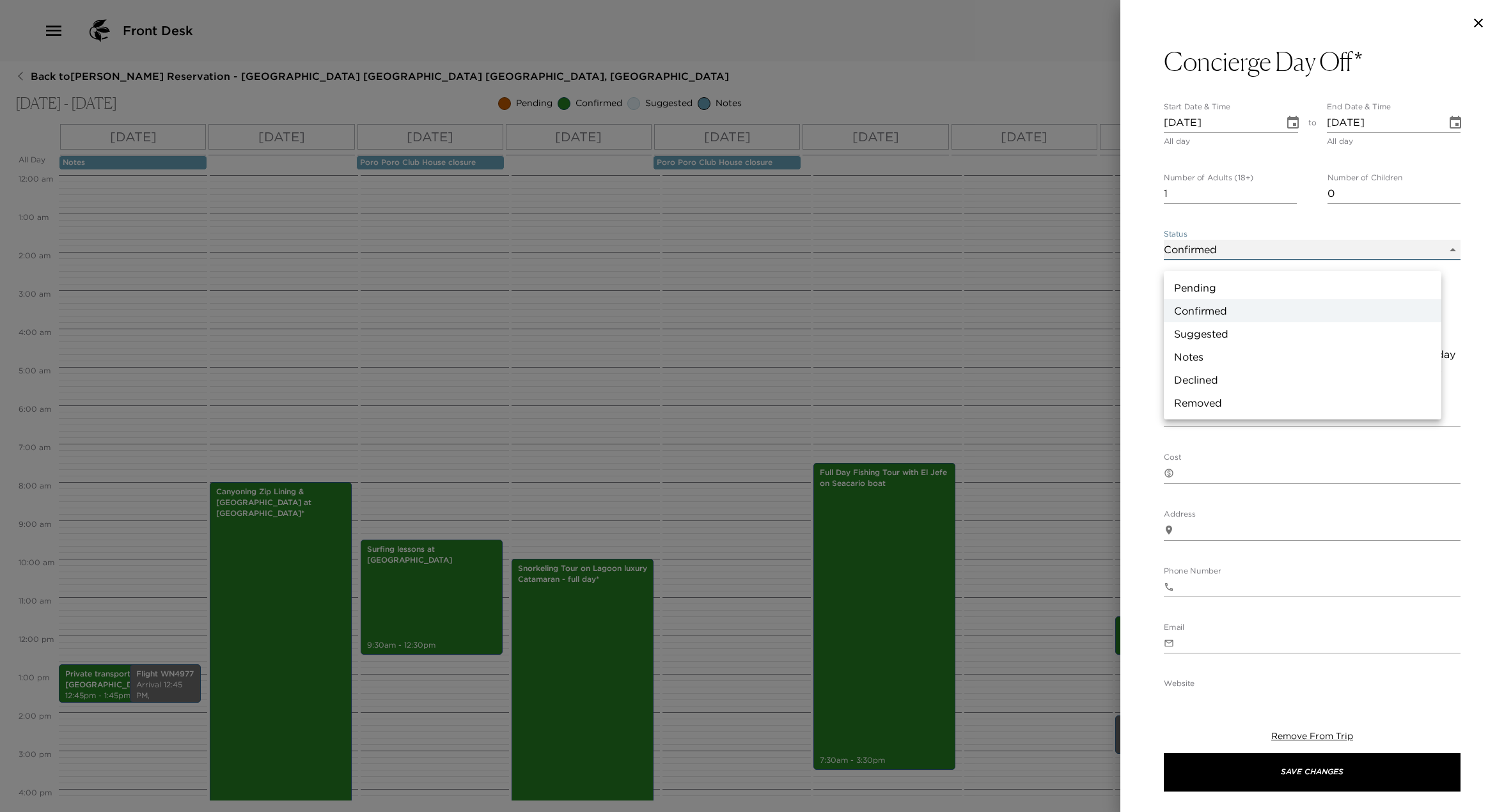 type on "Concierge Note" 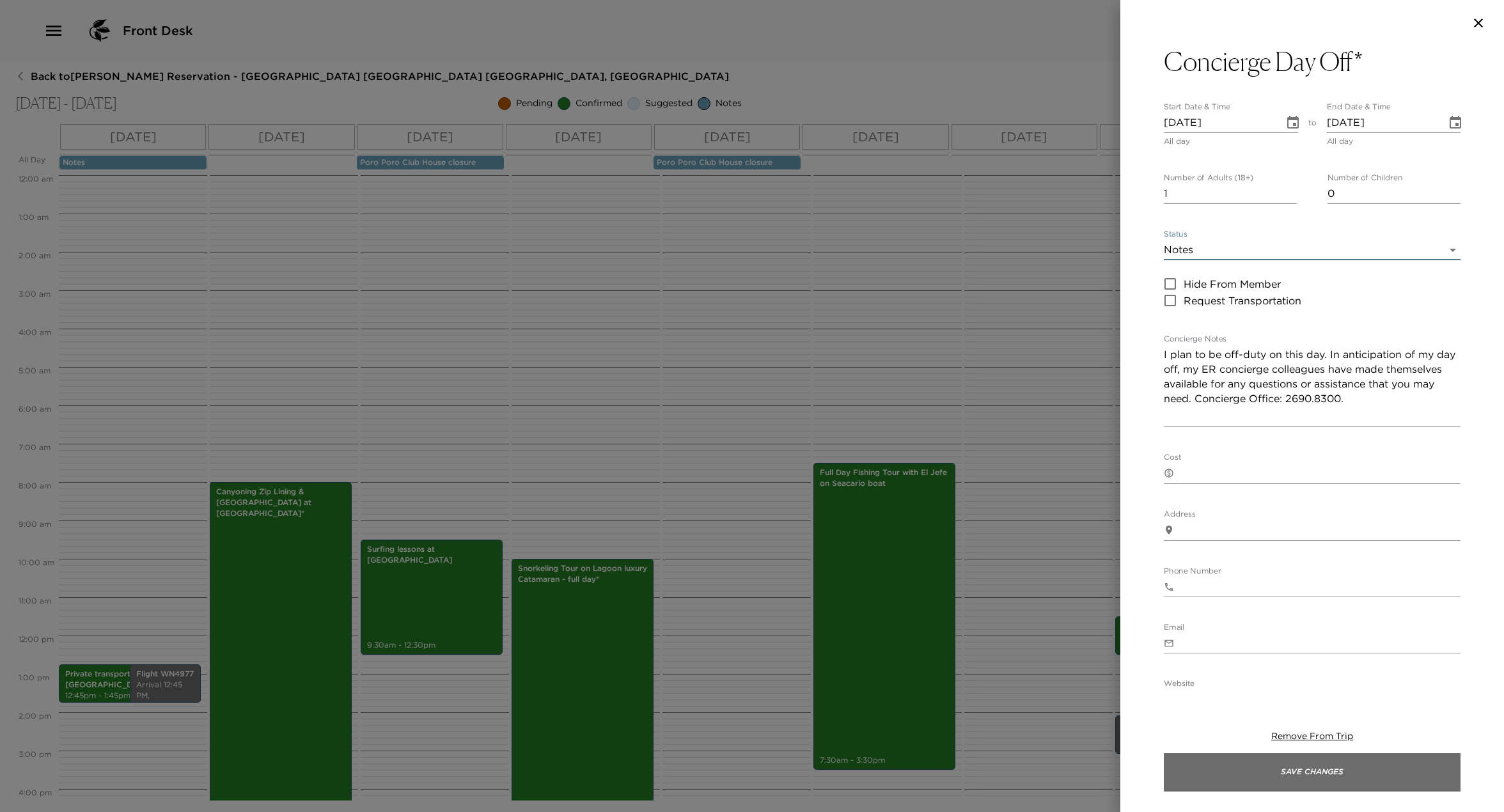 click on "Save Changes" at bounding box center [1312, 772] 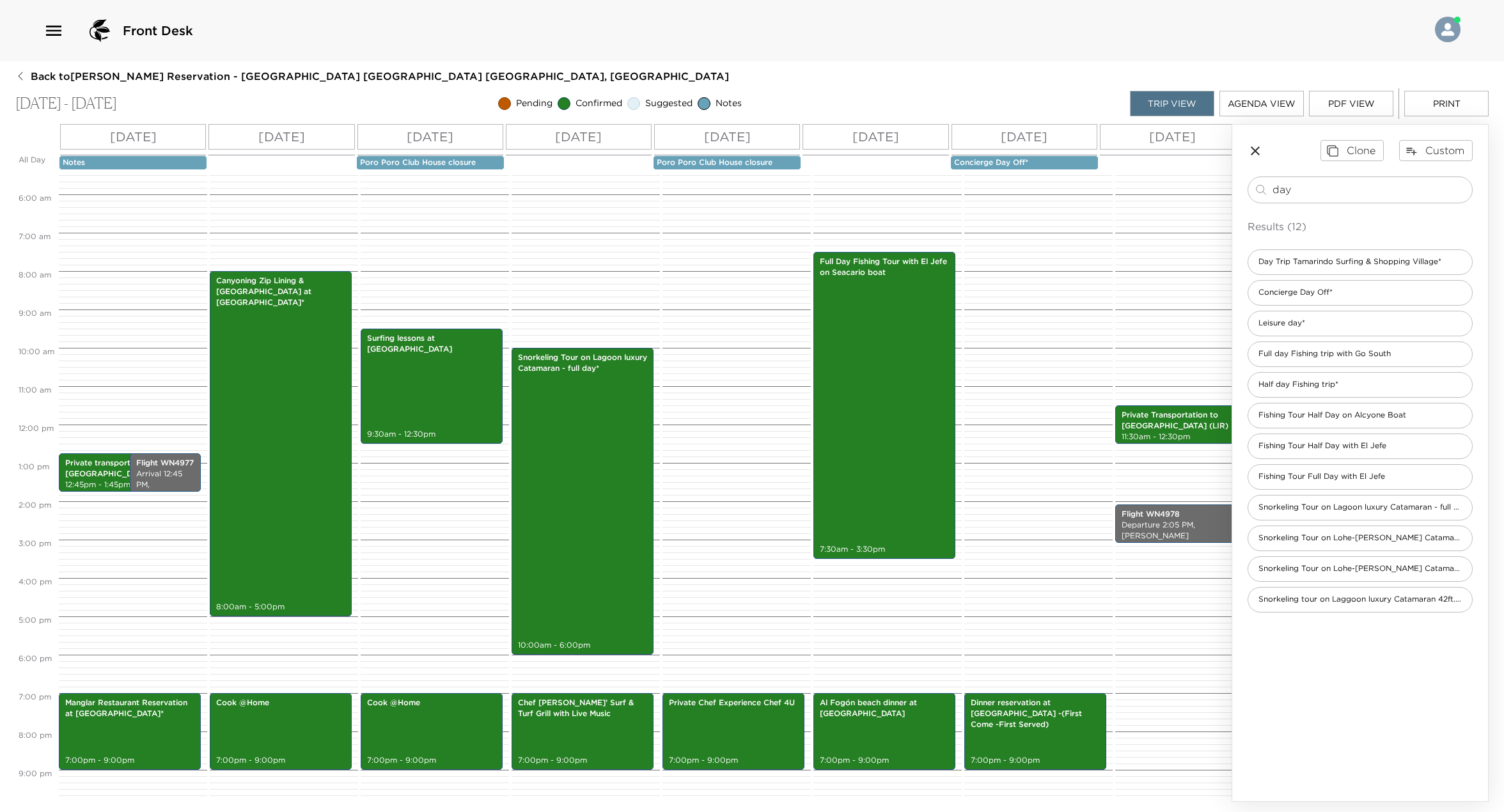 scroll, scrollTop: 208, scrollLeft: 0, axis: vertical 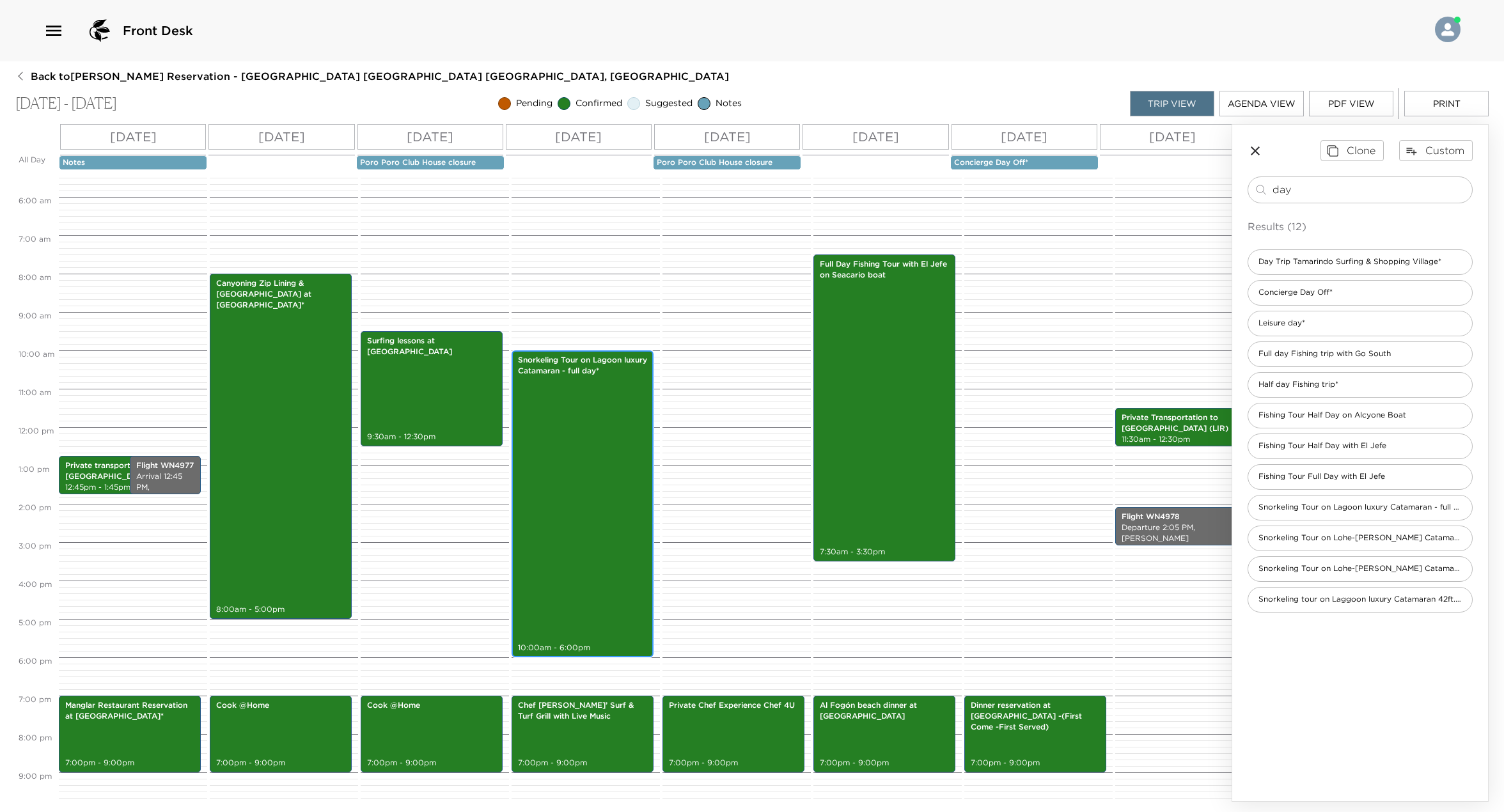 click on "Snorkeling Tour on Lagoon luxury Catamaran - full day* 10:00am - 6:00pm" at bounding box center [583, 504] 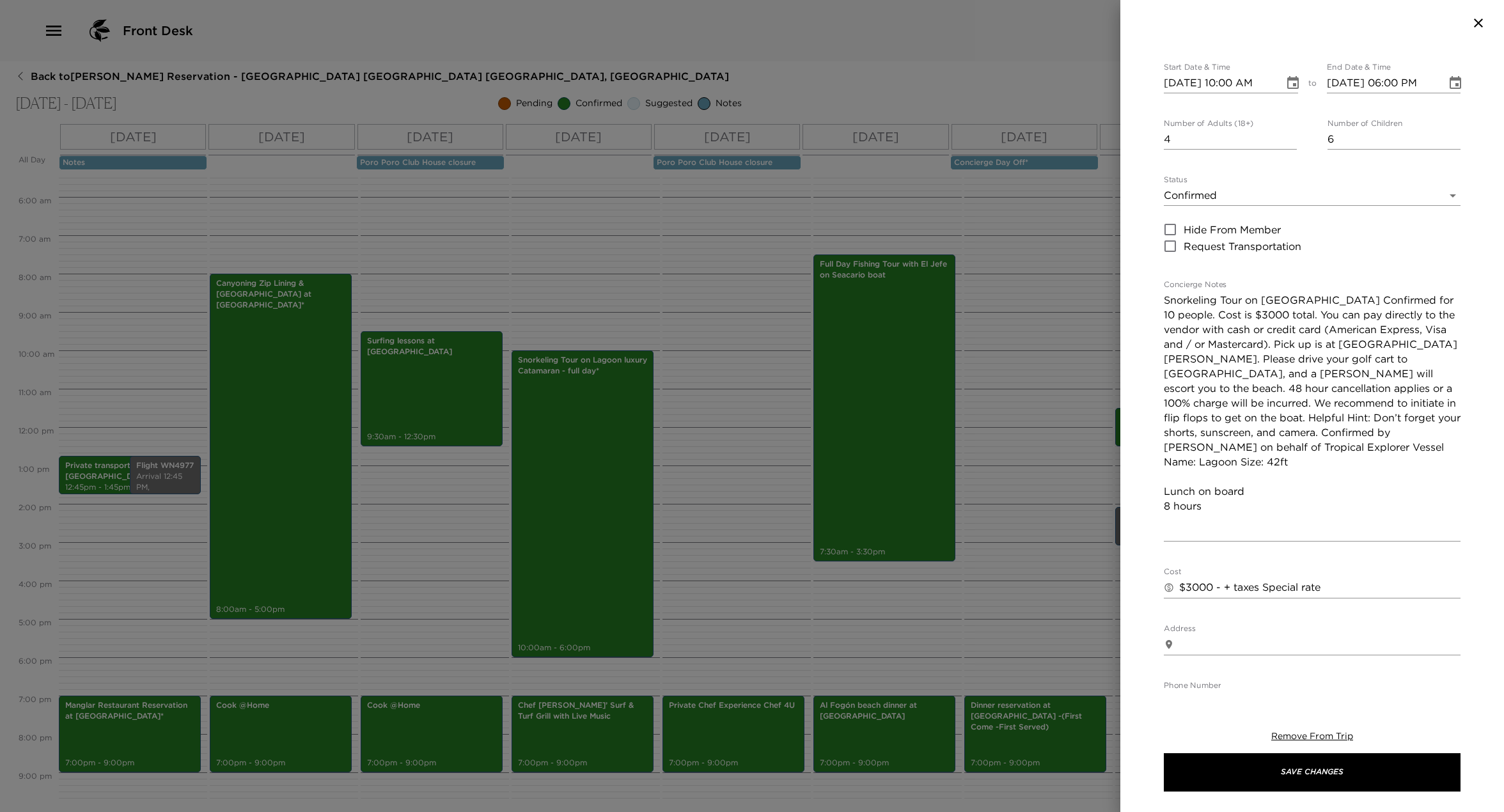scroll, scrollTop: 0, scrollLeft: 0, axis: both 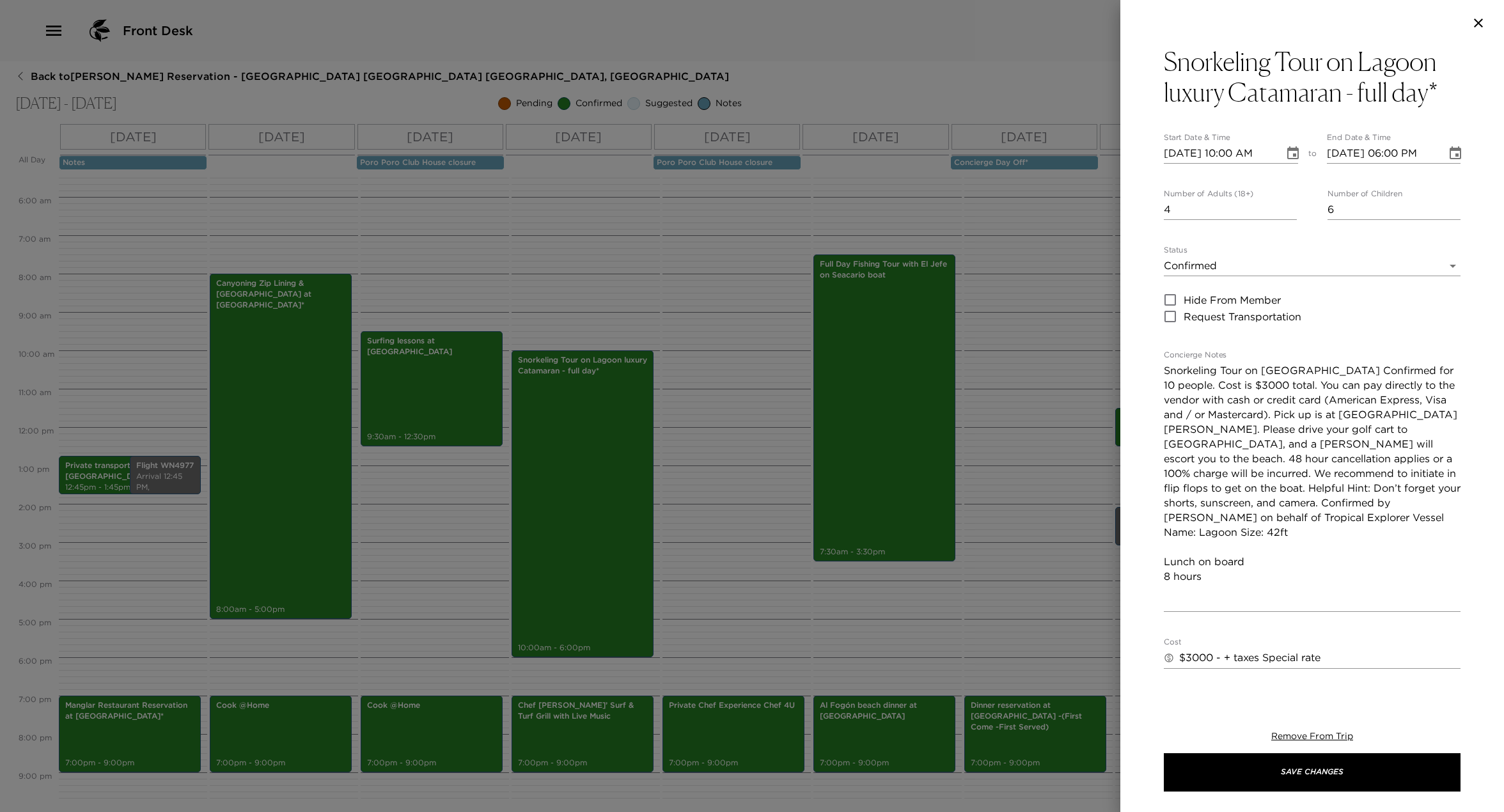 click at bounding box center [752, 406] 